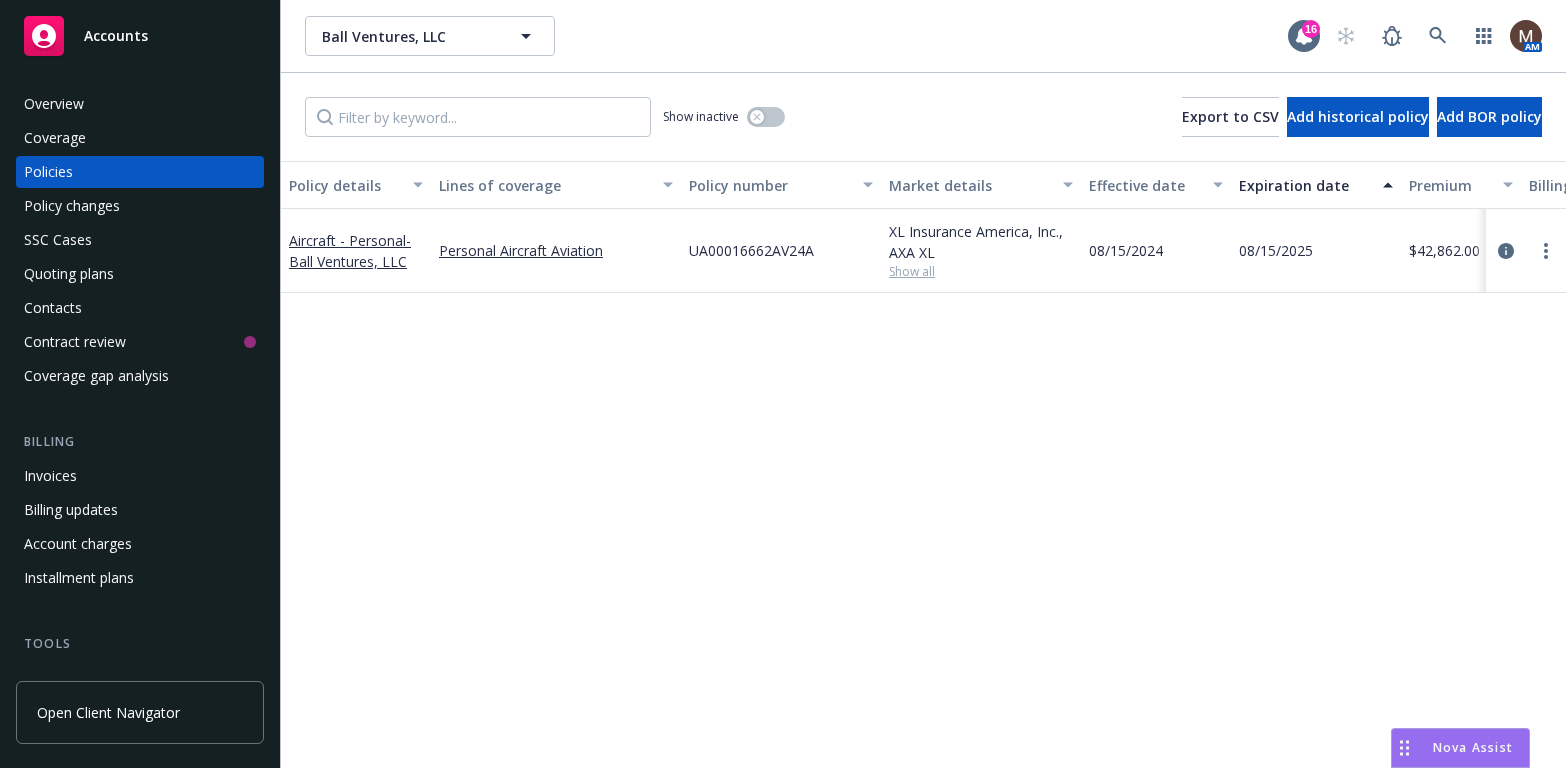 scroll, scrollTop: 0, scrollLeft: 0, axis: both 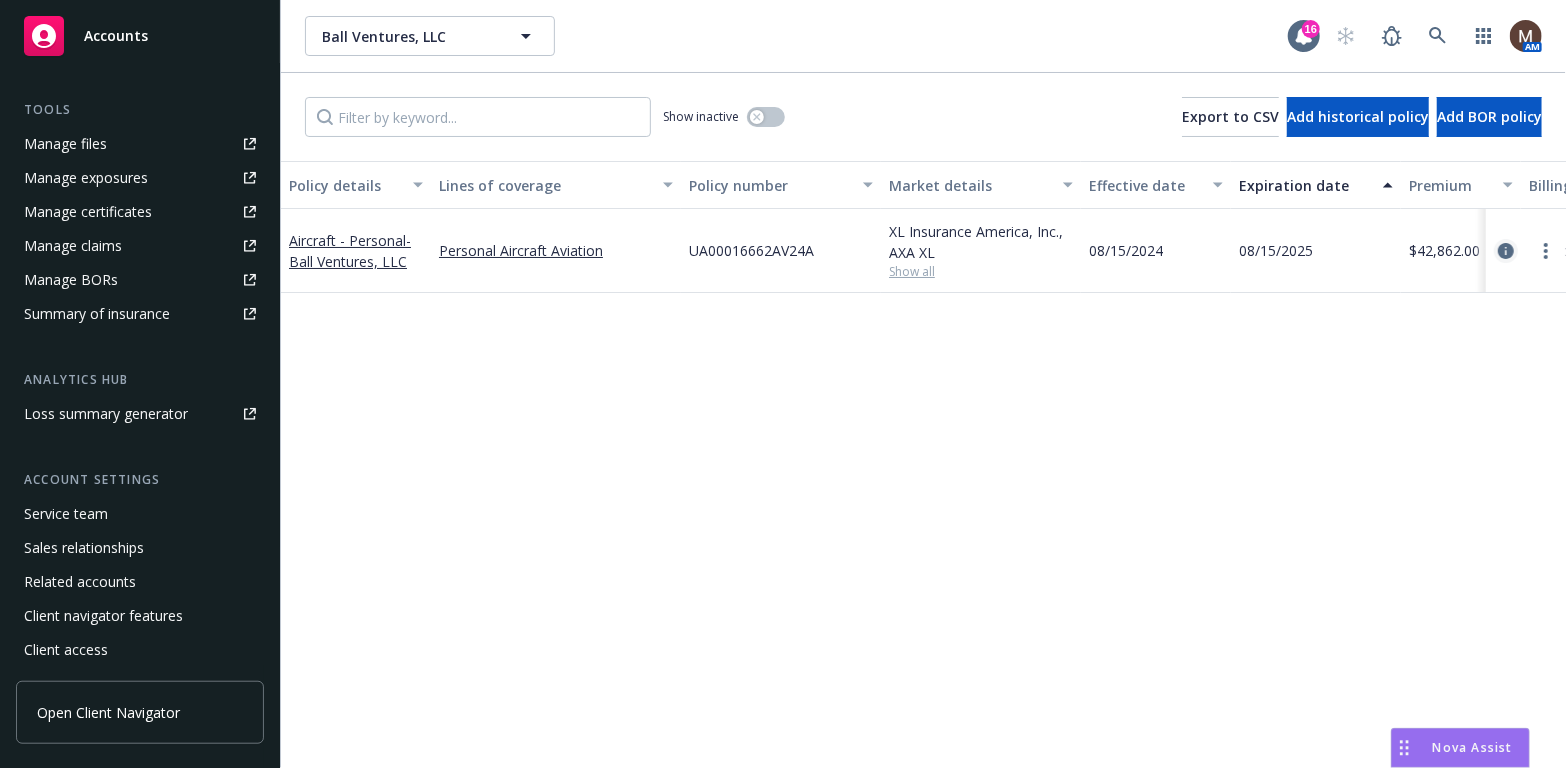 click 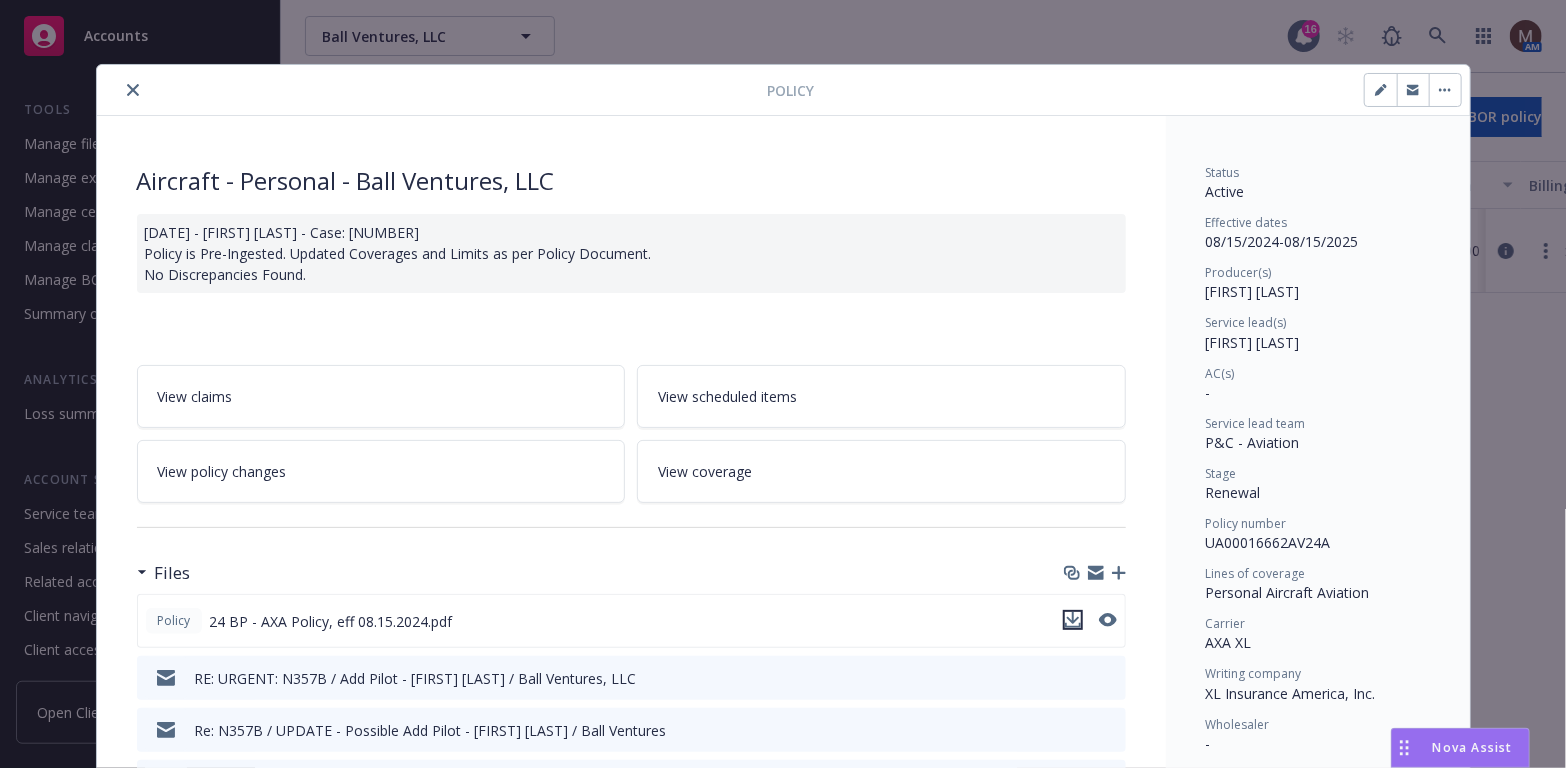 click 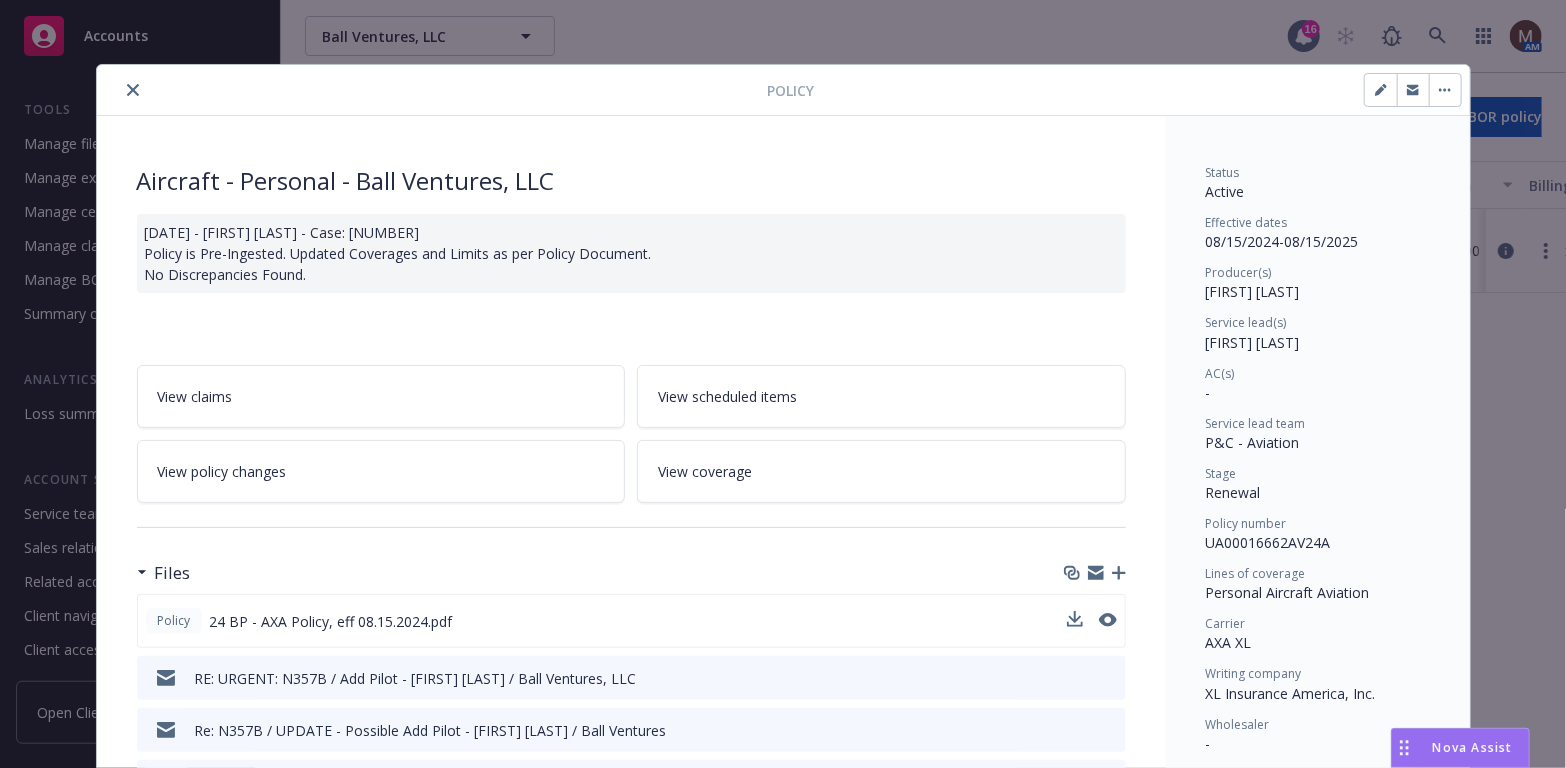 click 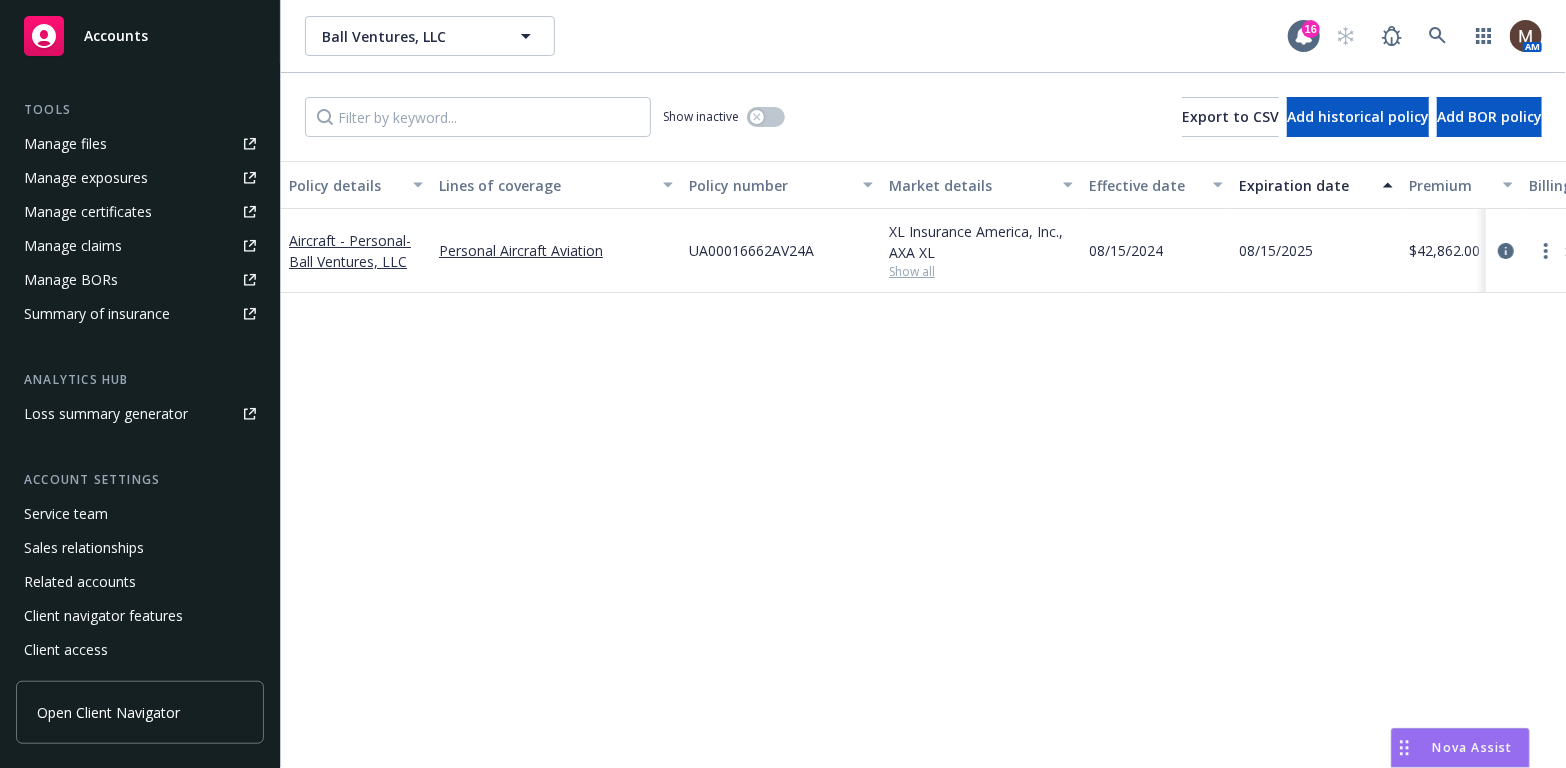 click on "Manage files" at bounding box center [65, 144] 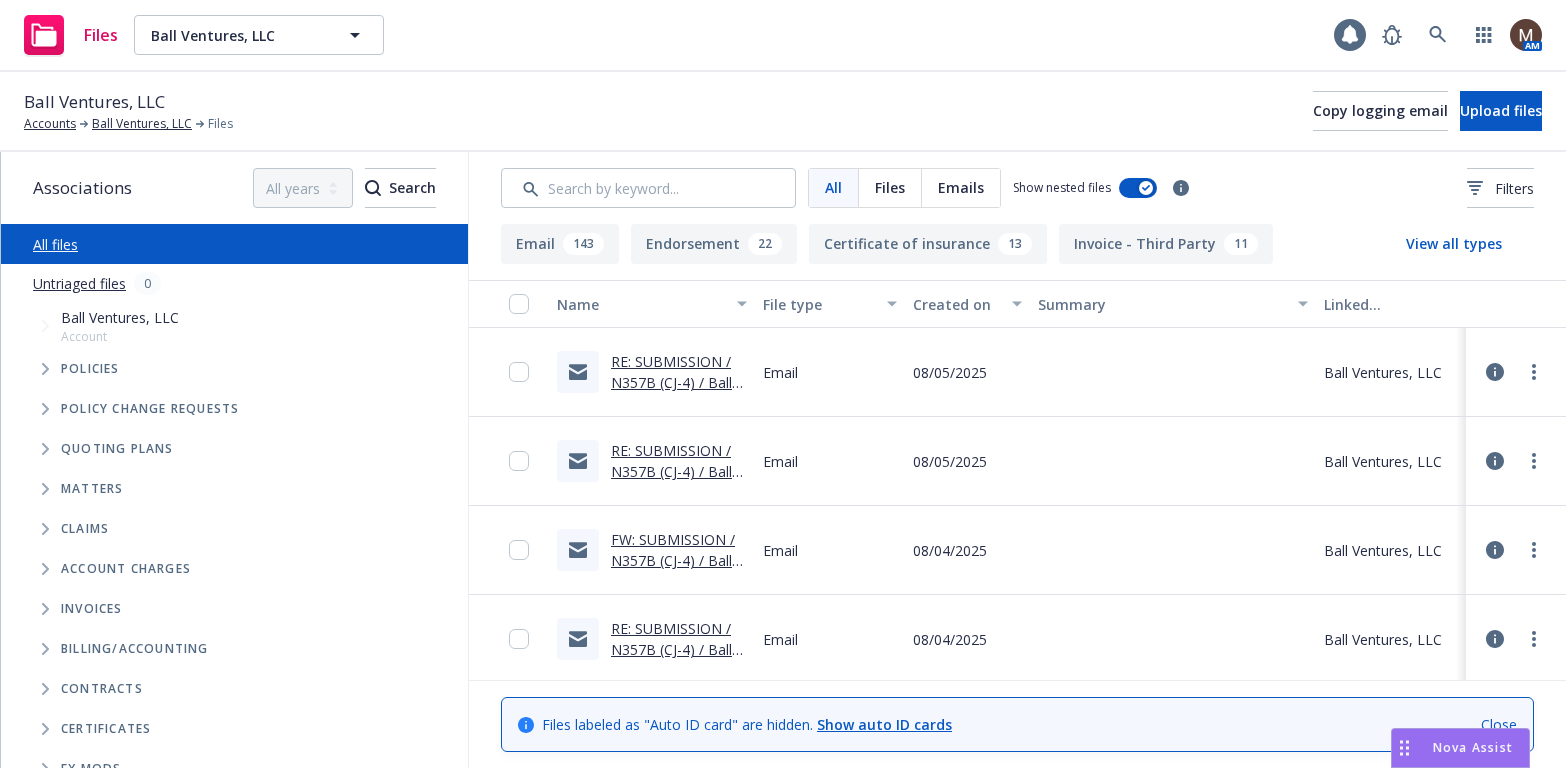scroll, scrollTop: 0, scrollLeft: 0, axis: both 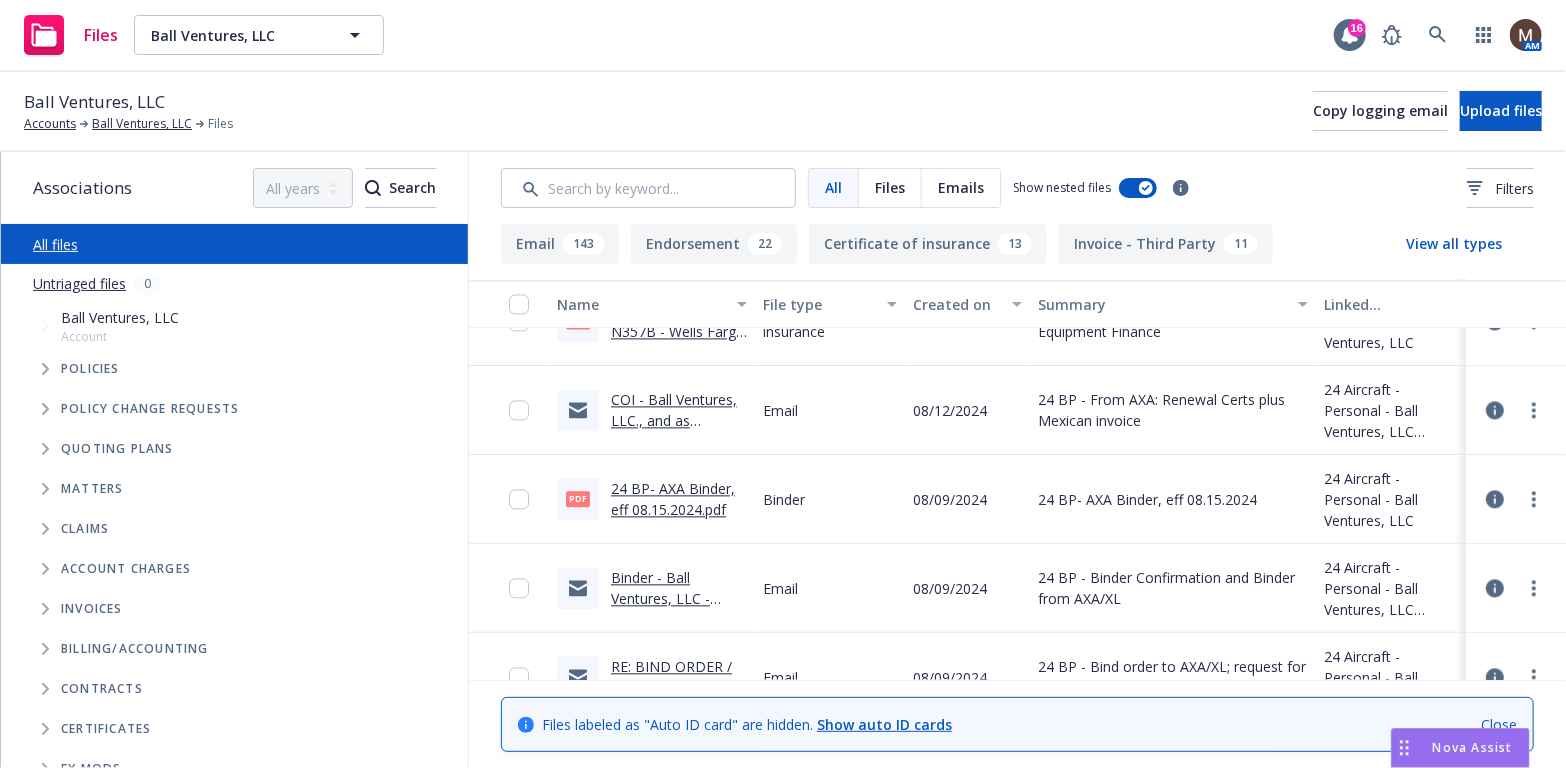 click on "24 BP- AXA Binder, eff 08.15.2024.pdf" at bounding box center (673, 499) 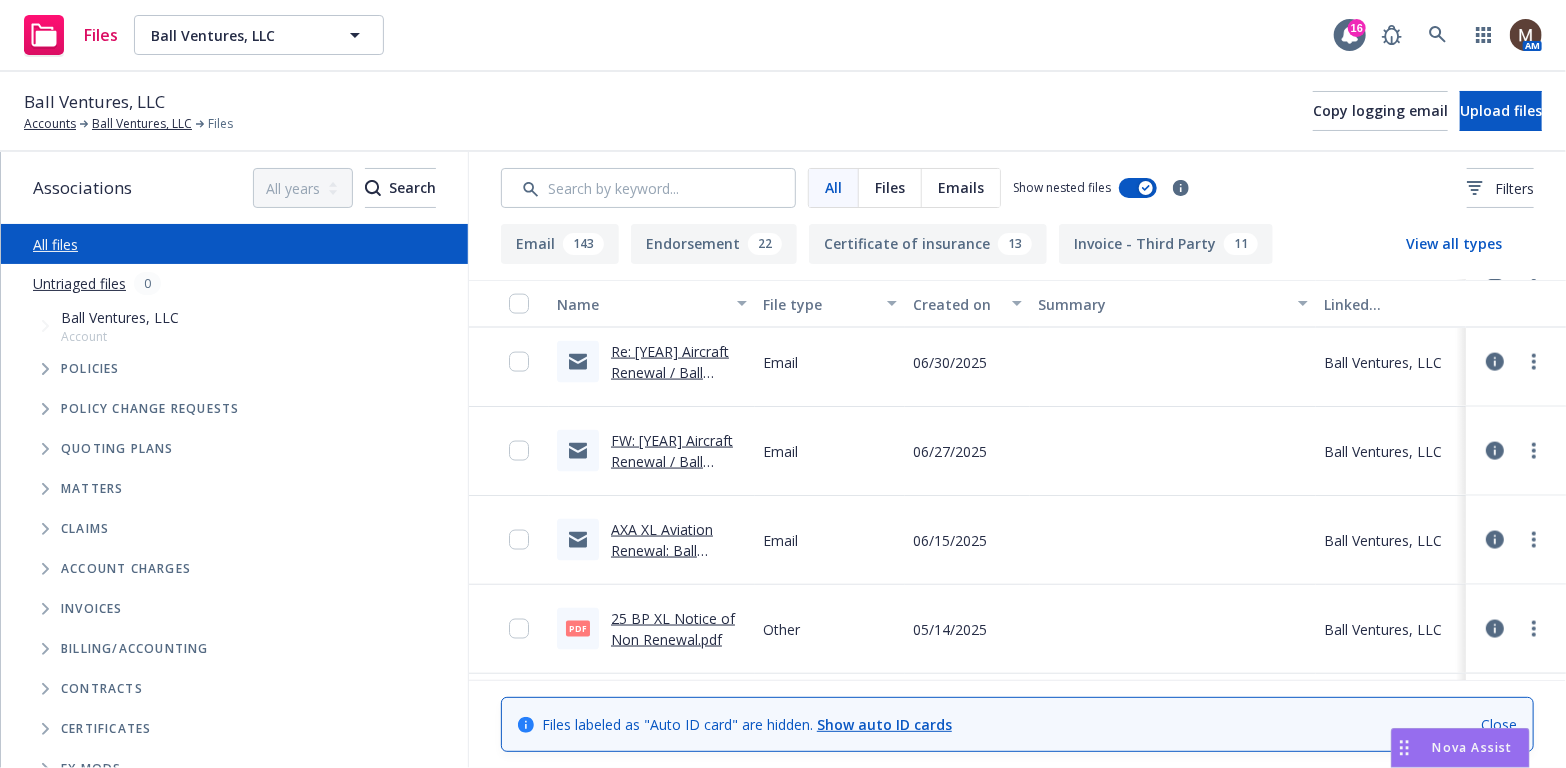 scroll, scrollTop: 1600, scrollLeft: 0, axis: vertical 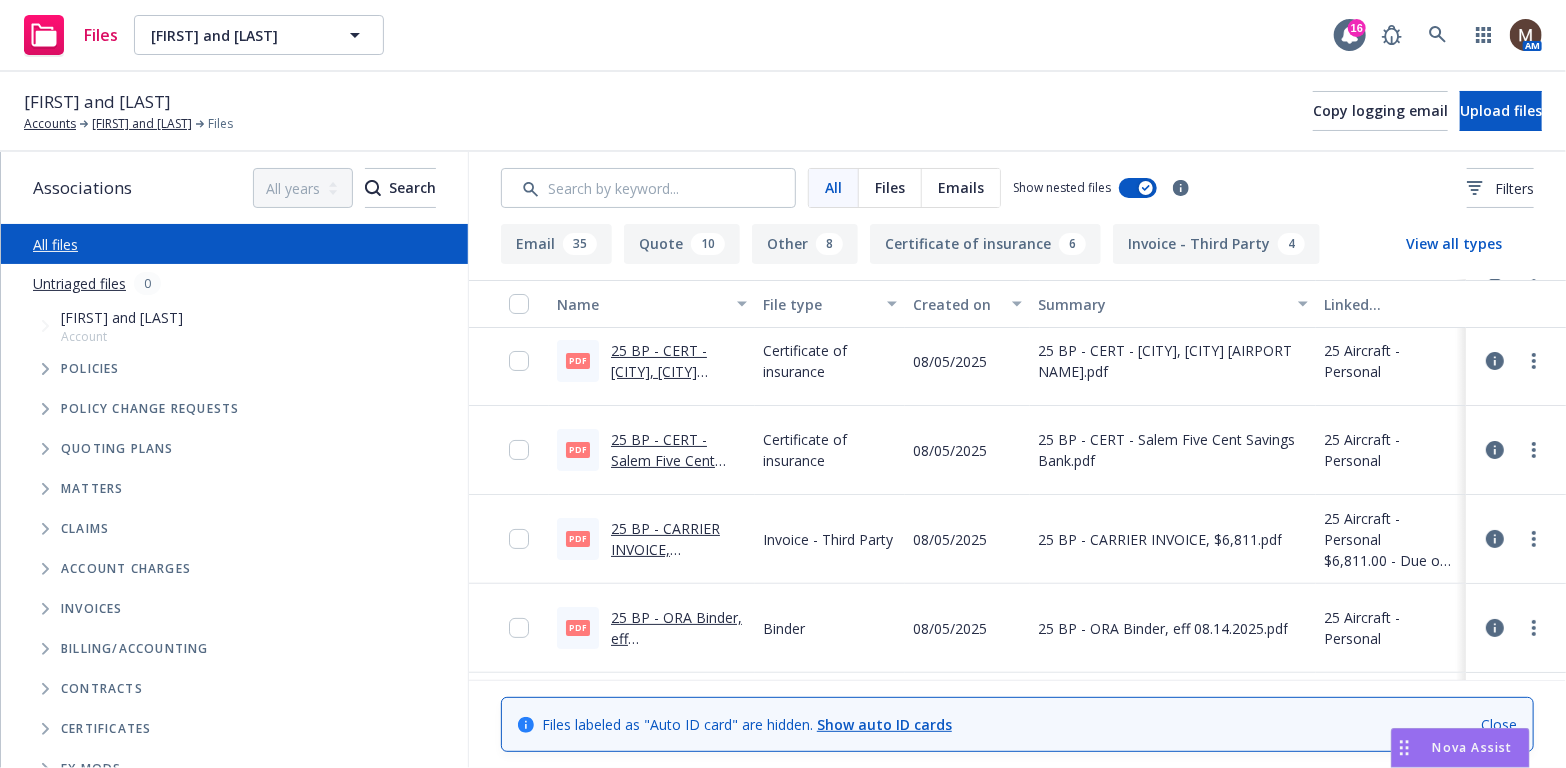 click on "25 BP - CERT - Salem Five Cent Savings Bank.pdf.pdf" at bounding box center [678, 460] 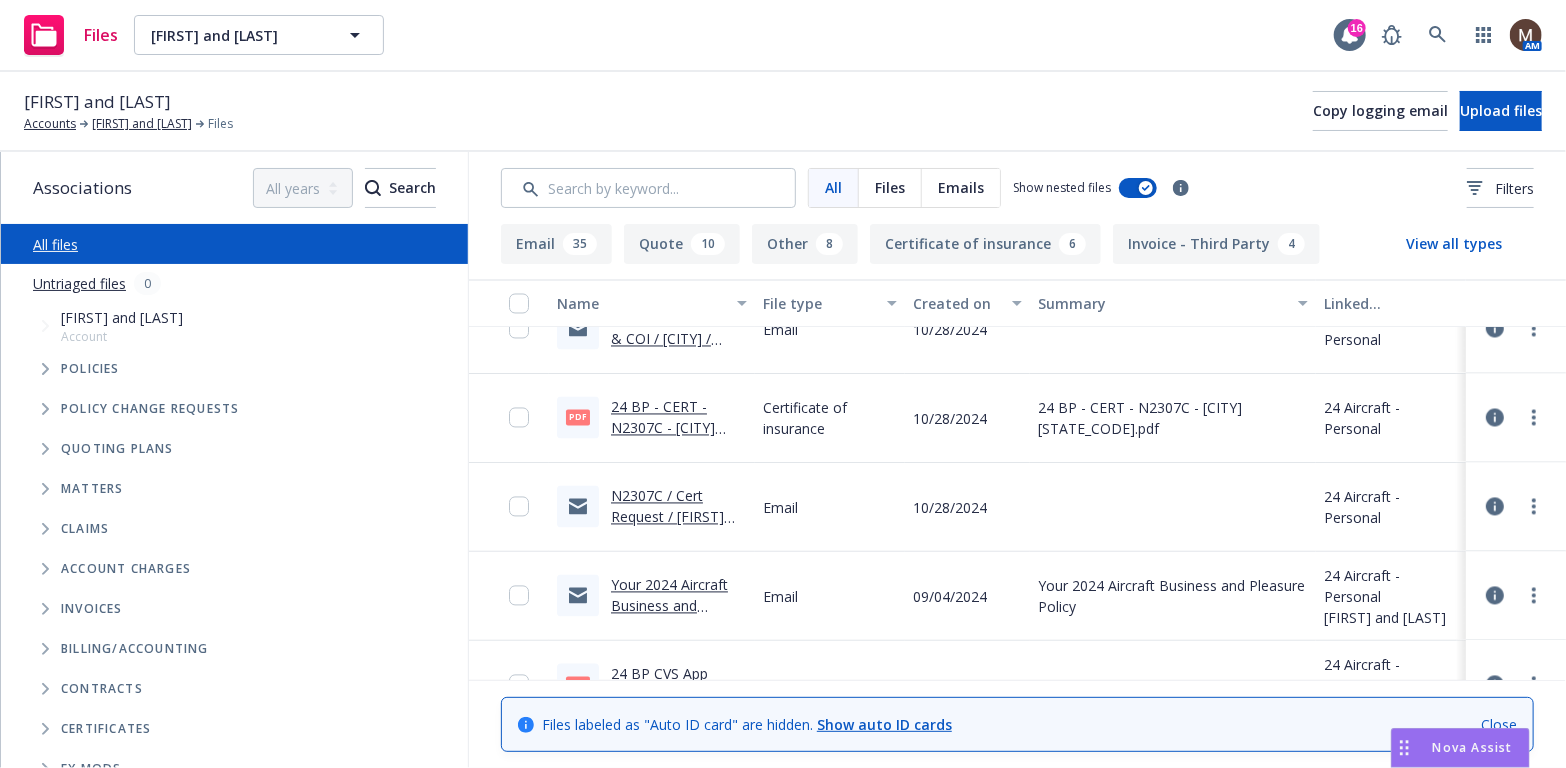 scroll, scrollTop: 2100, scrollLeft: 0, axis: vertical 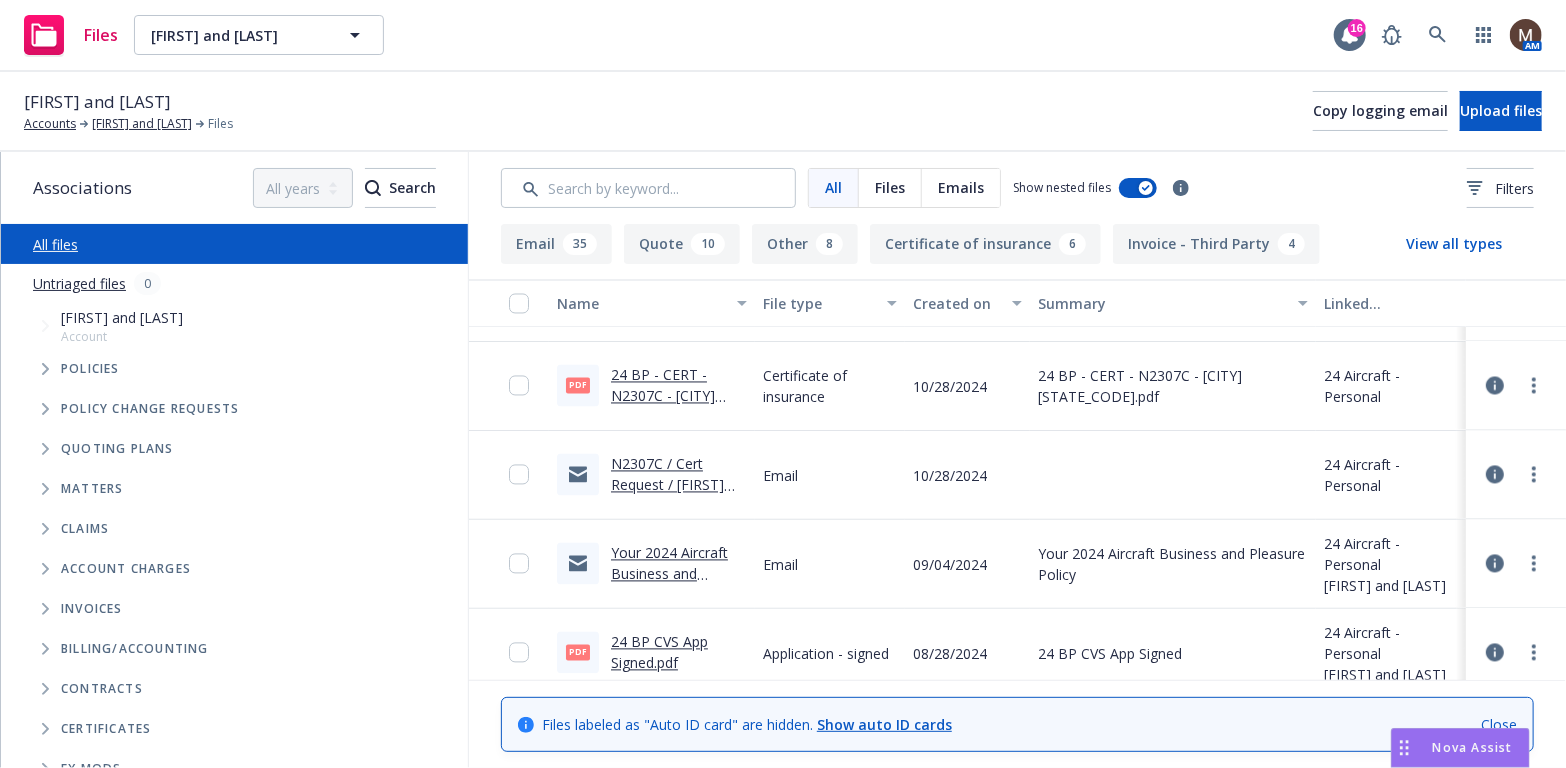 click on "24 BP - CERT - N2307C - City of Livermore.pdf.pdf" at bounding box center (677, 407) 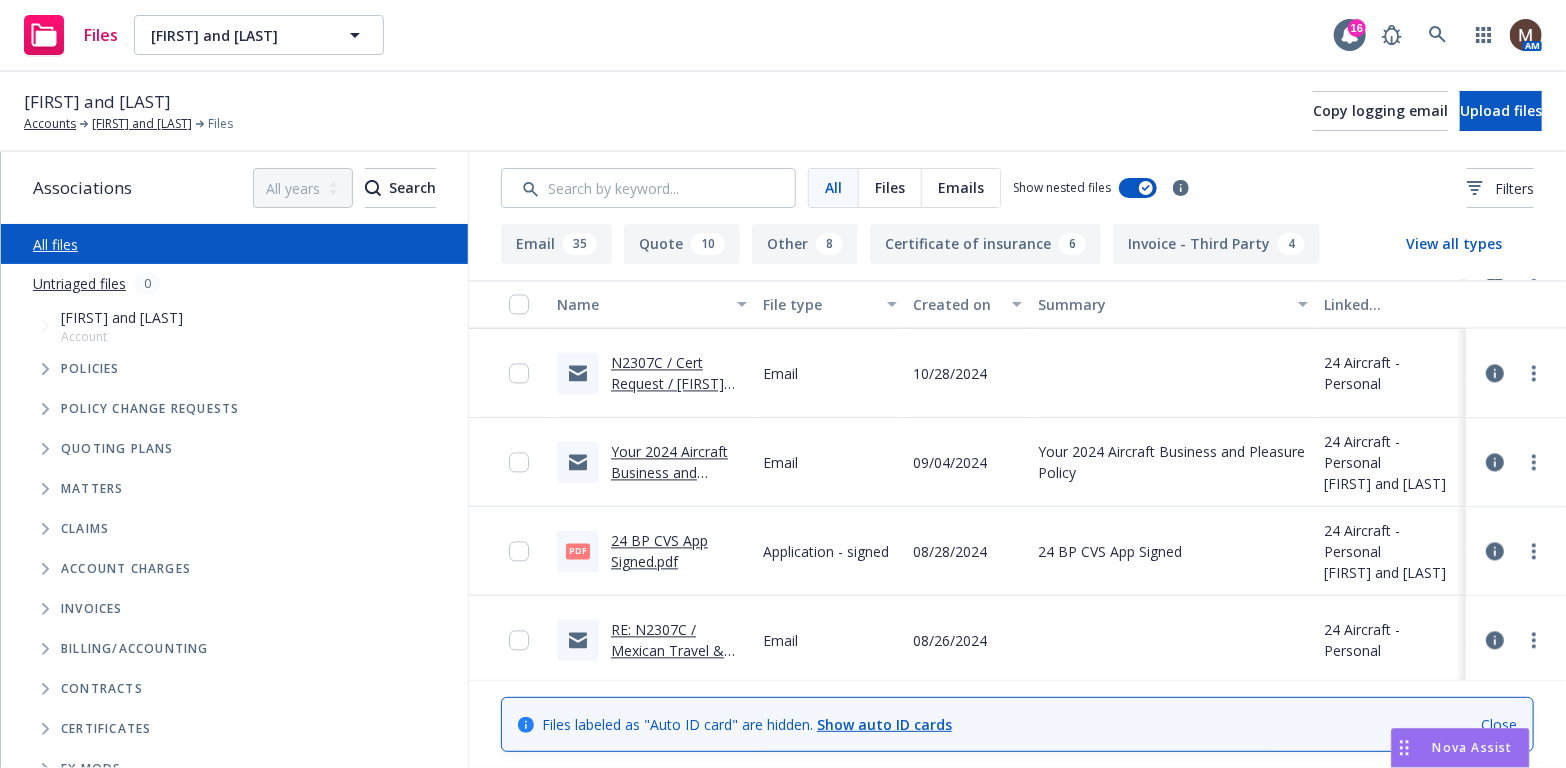 scroll, scrollTop: 2300, scrollLeft: 0, axis: vertical 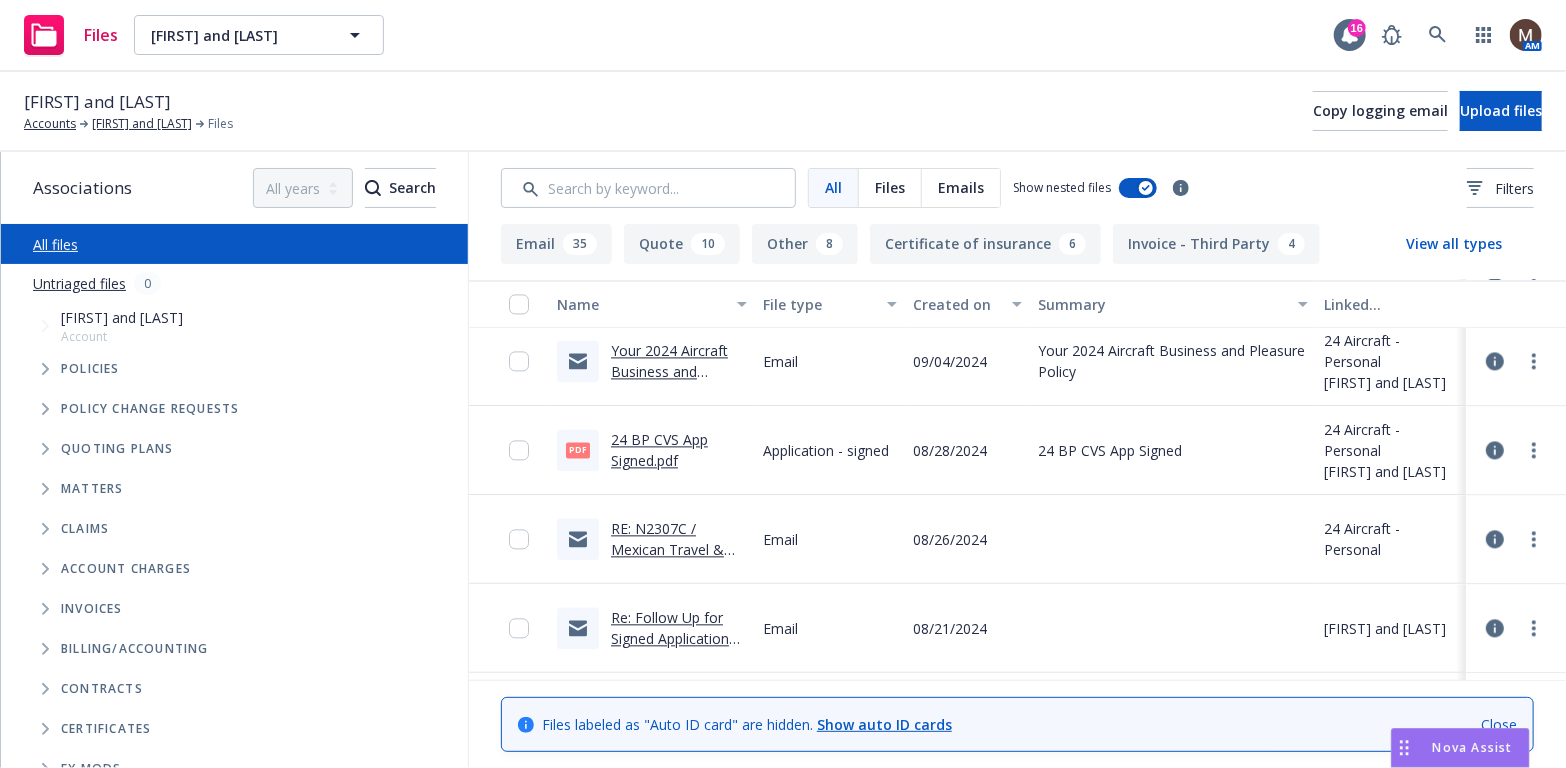 click on "24 BP CVS App Signed.pdf" at bounding box center (659, 450) 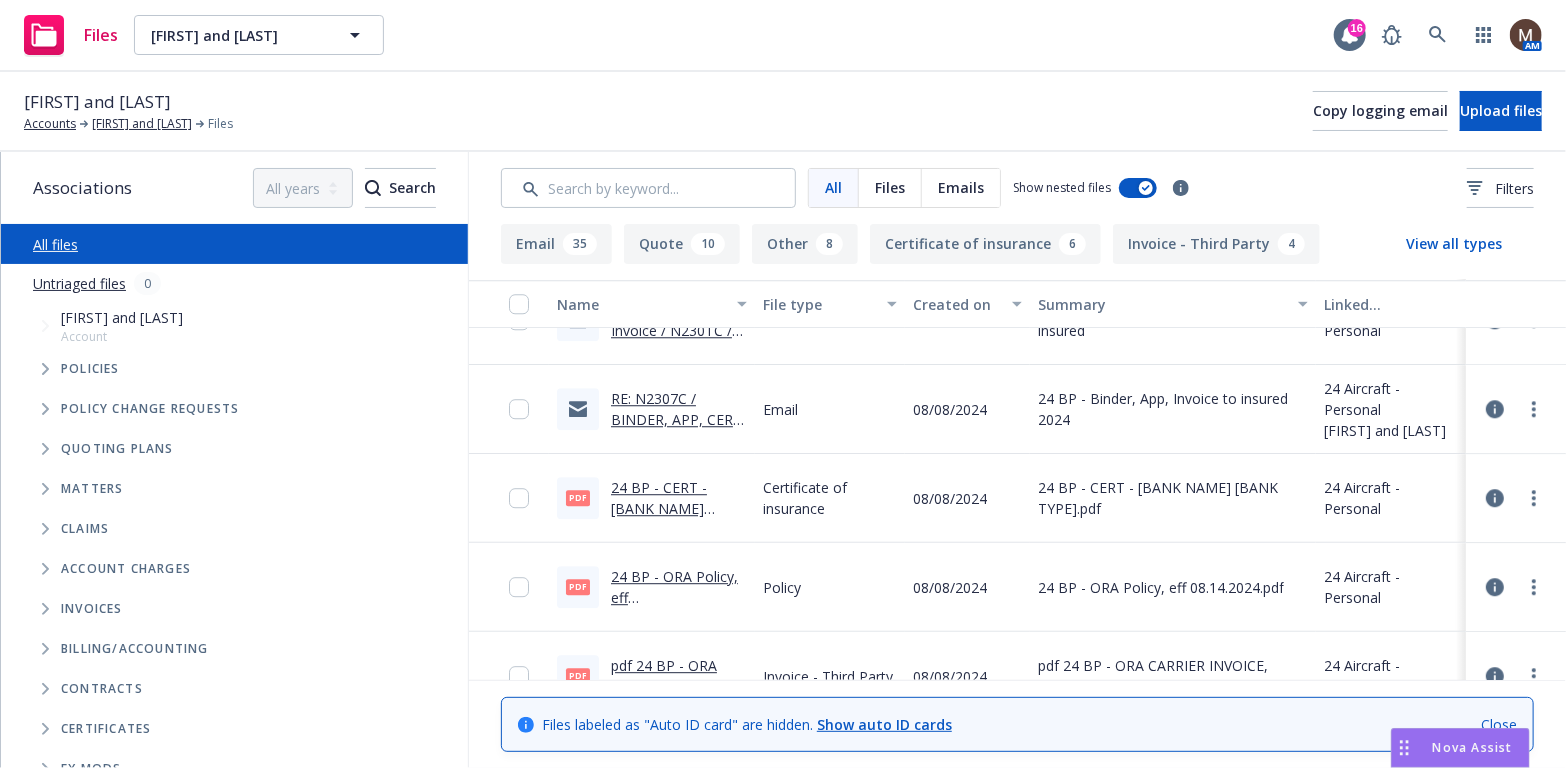 scroll, scrollTop: 2900, scrollLeft: 0, axis: vertical 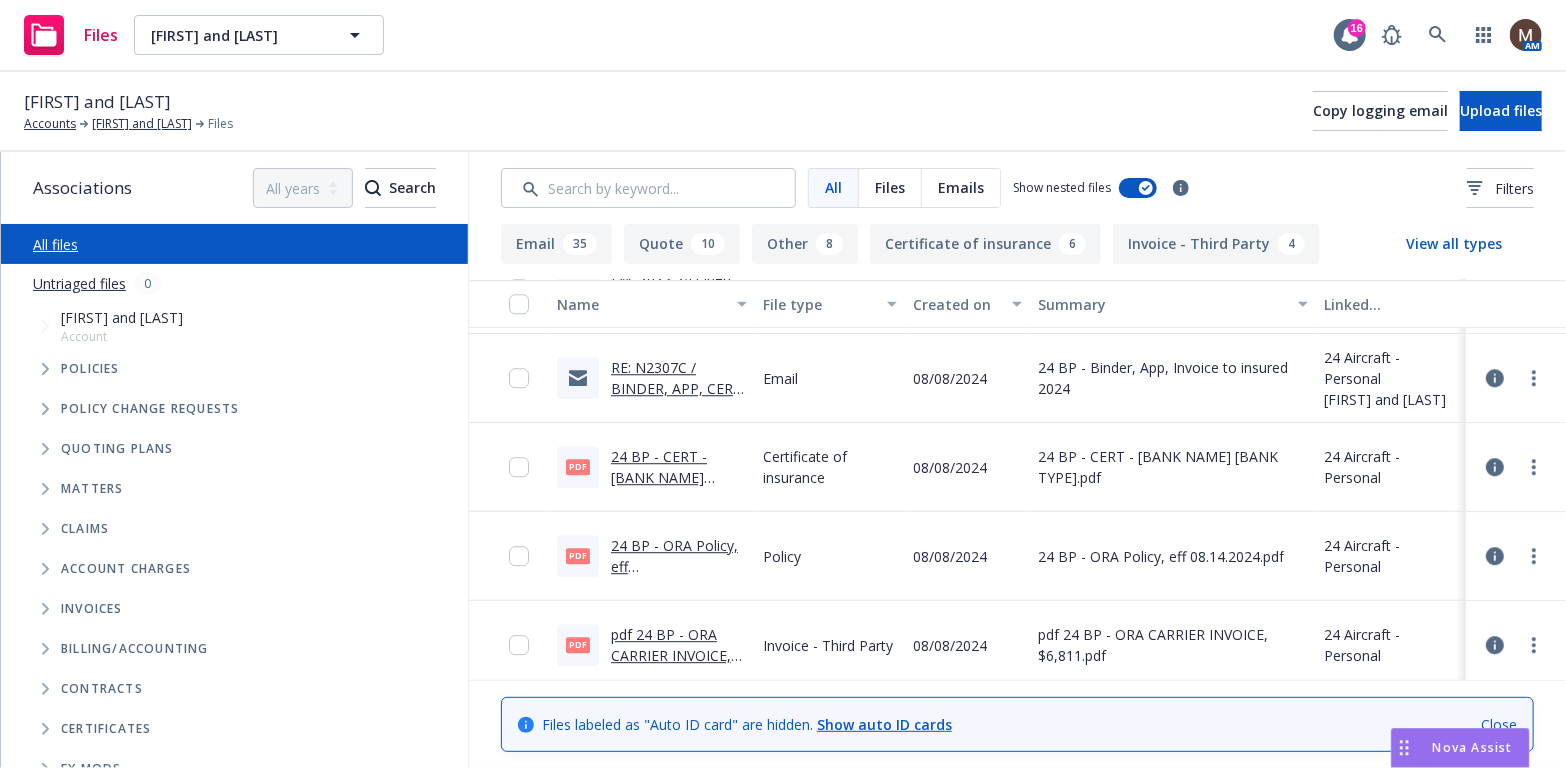 click on "24 BP - CERT - Salem Five Cents Savings Bank.pdf.pdf" at bounding box center (678, 477) 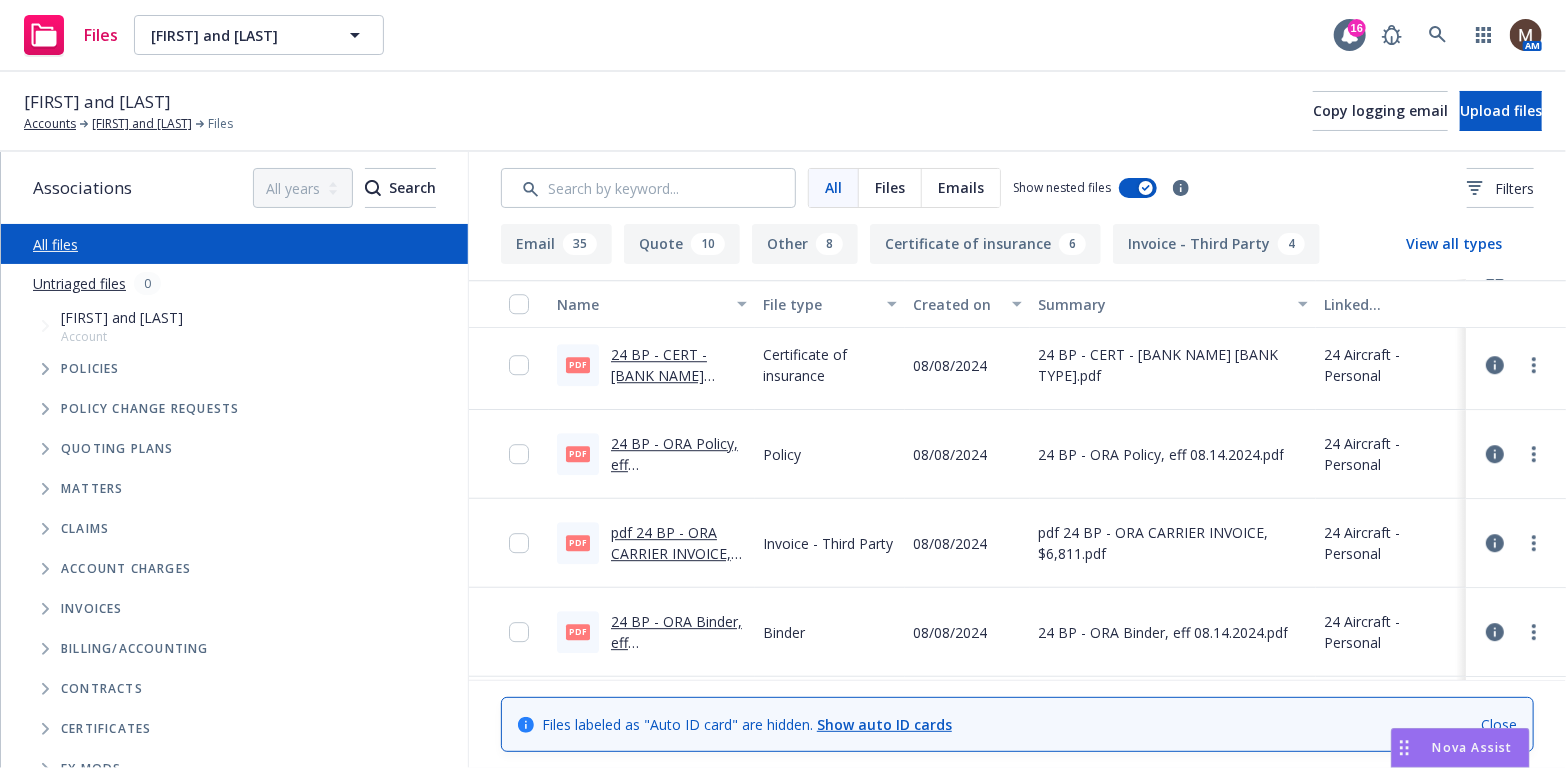 scroll, scrollTop: 2900, scrollLeft: 0, axis: vertical 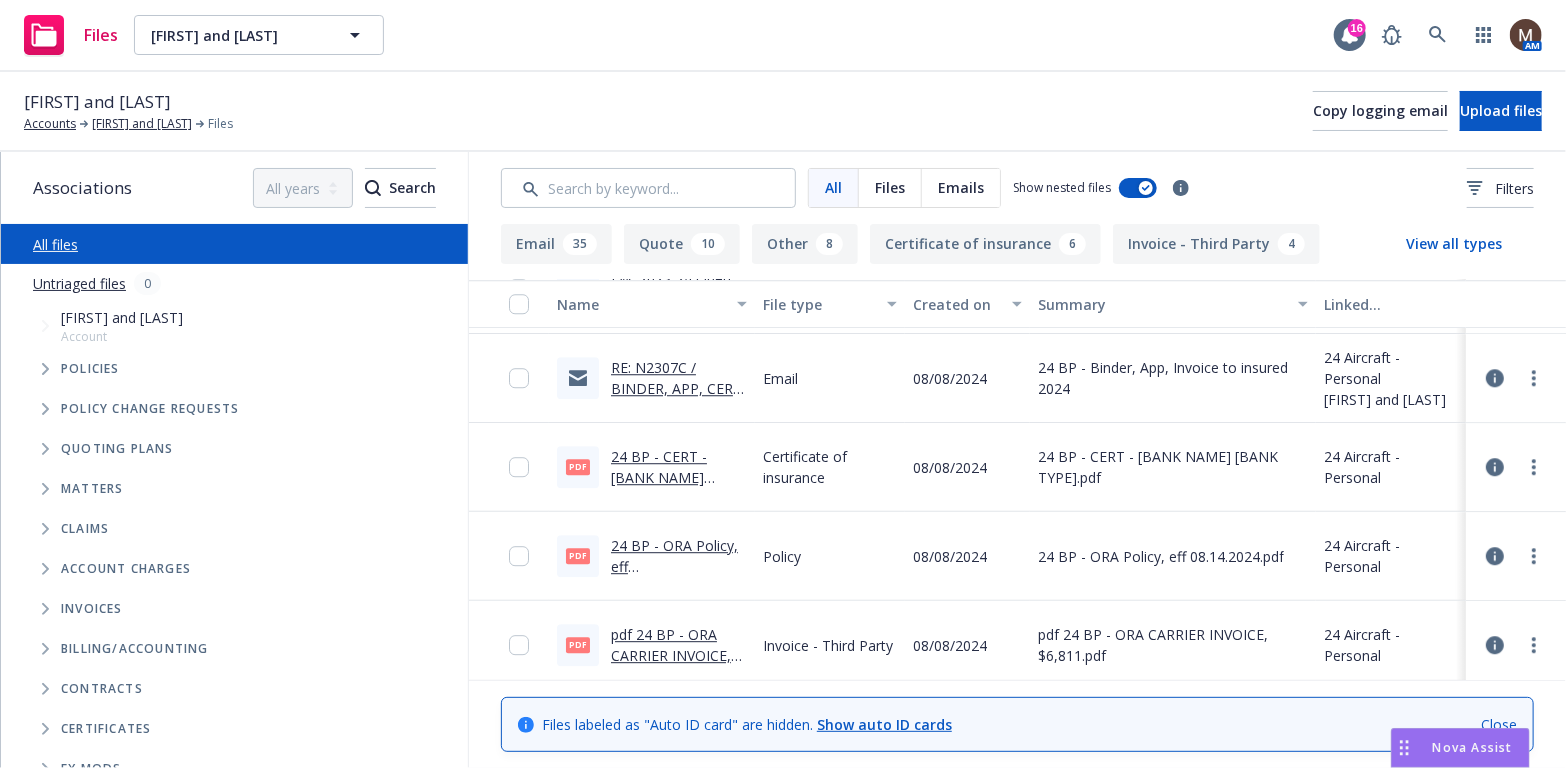click on "24 BP - ORA Policy, eff 08.14.2024.pdf.pdf" at bounding box center [674, 566] 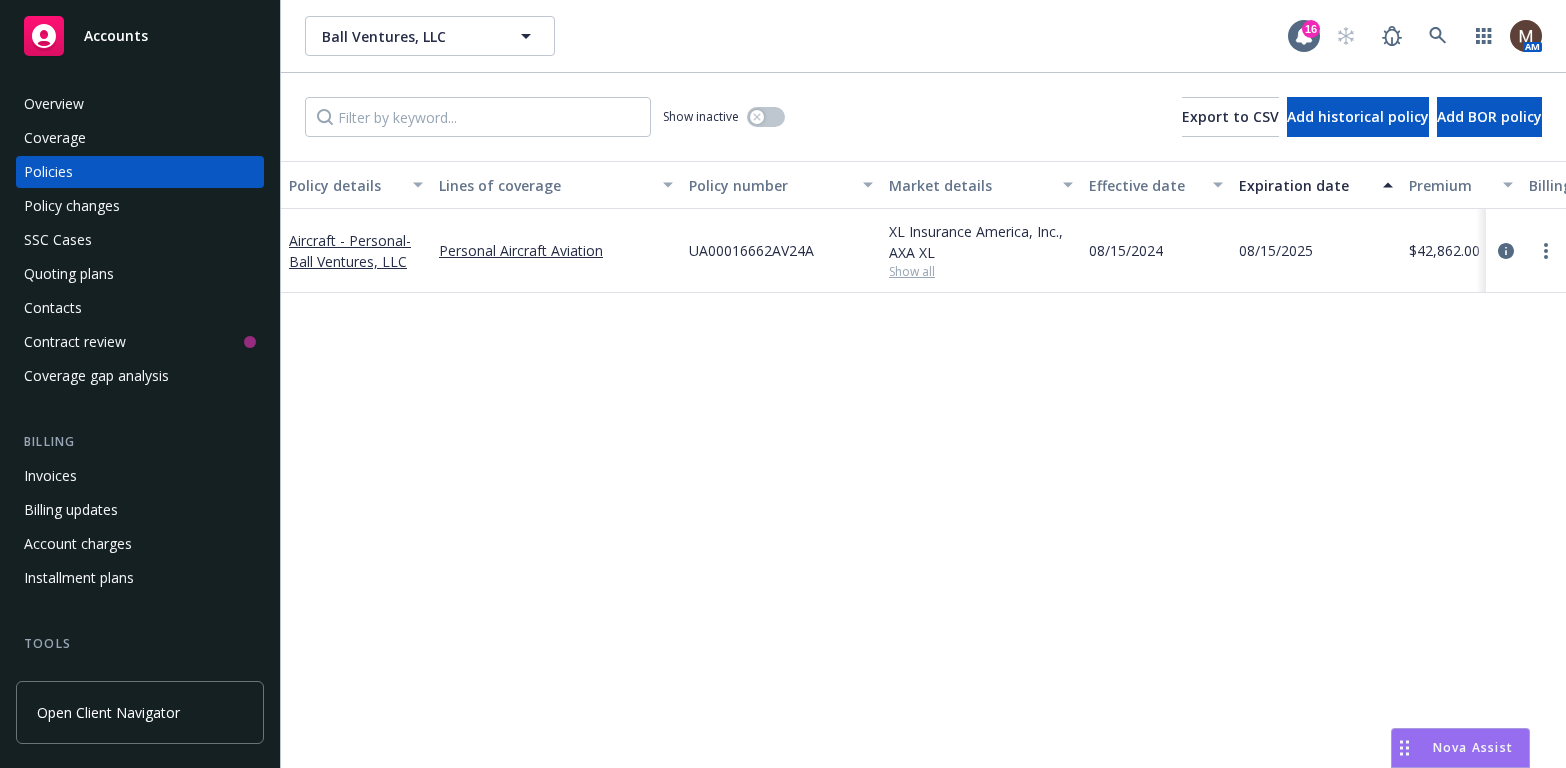 scroll, scrollTop: 0, scrollLeft: 0, axis: both 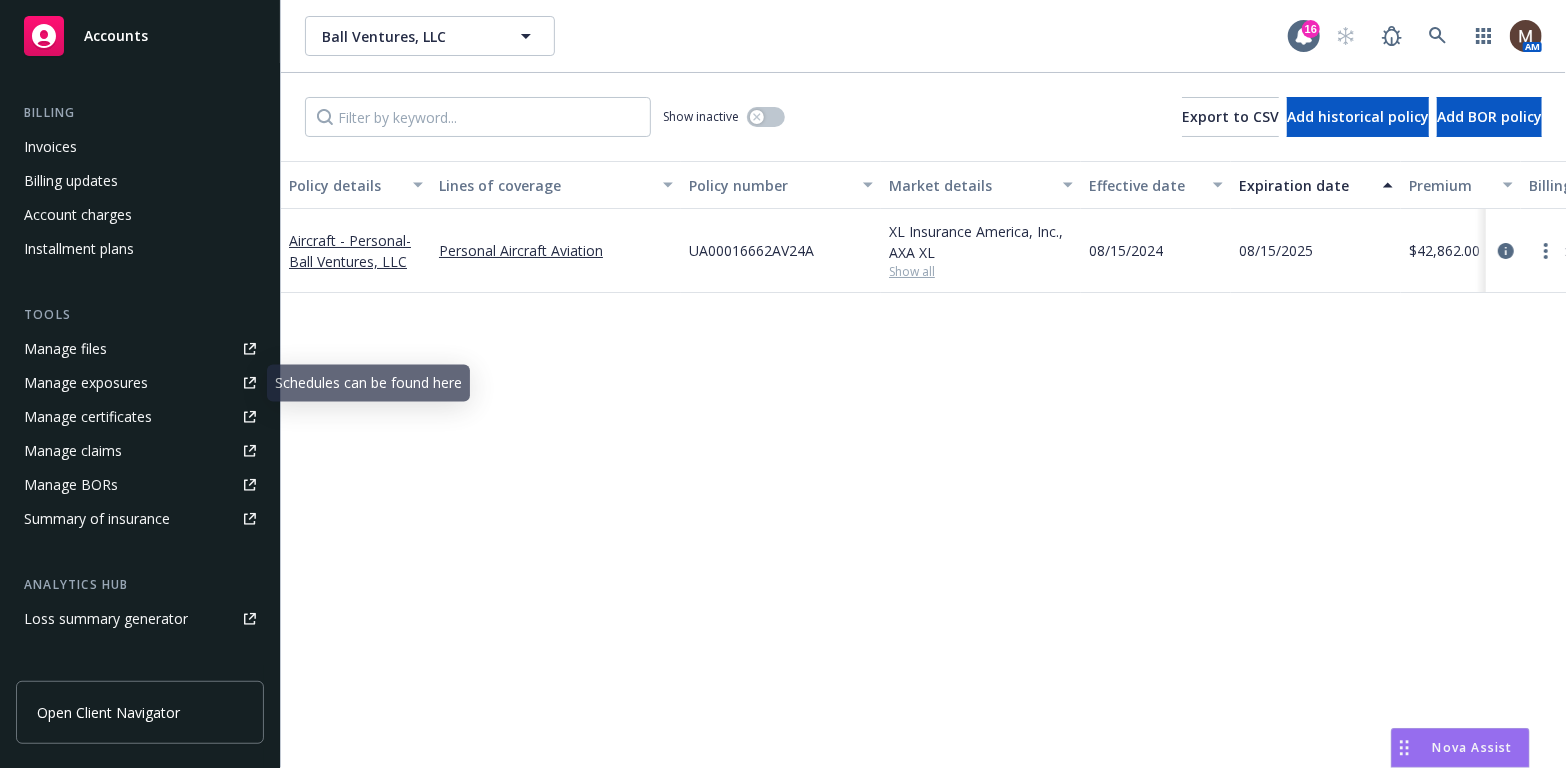 click on "Manage files" at bounding box center (65, 349) 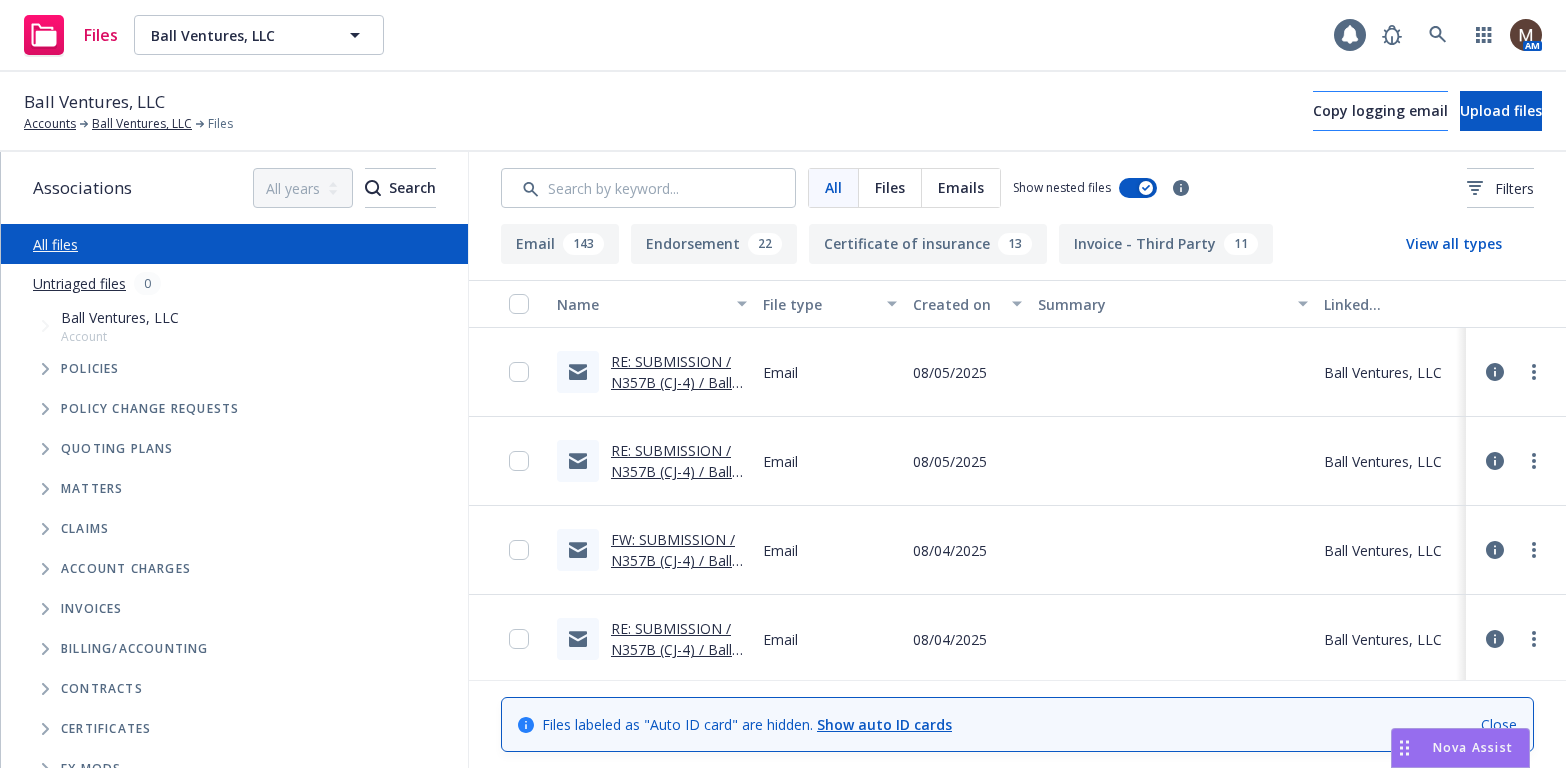 scroll, scrollTop: 0, scrollLeft: 0, axis: both 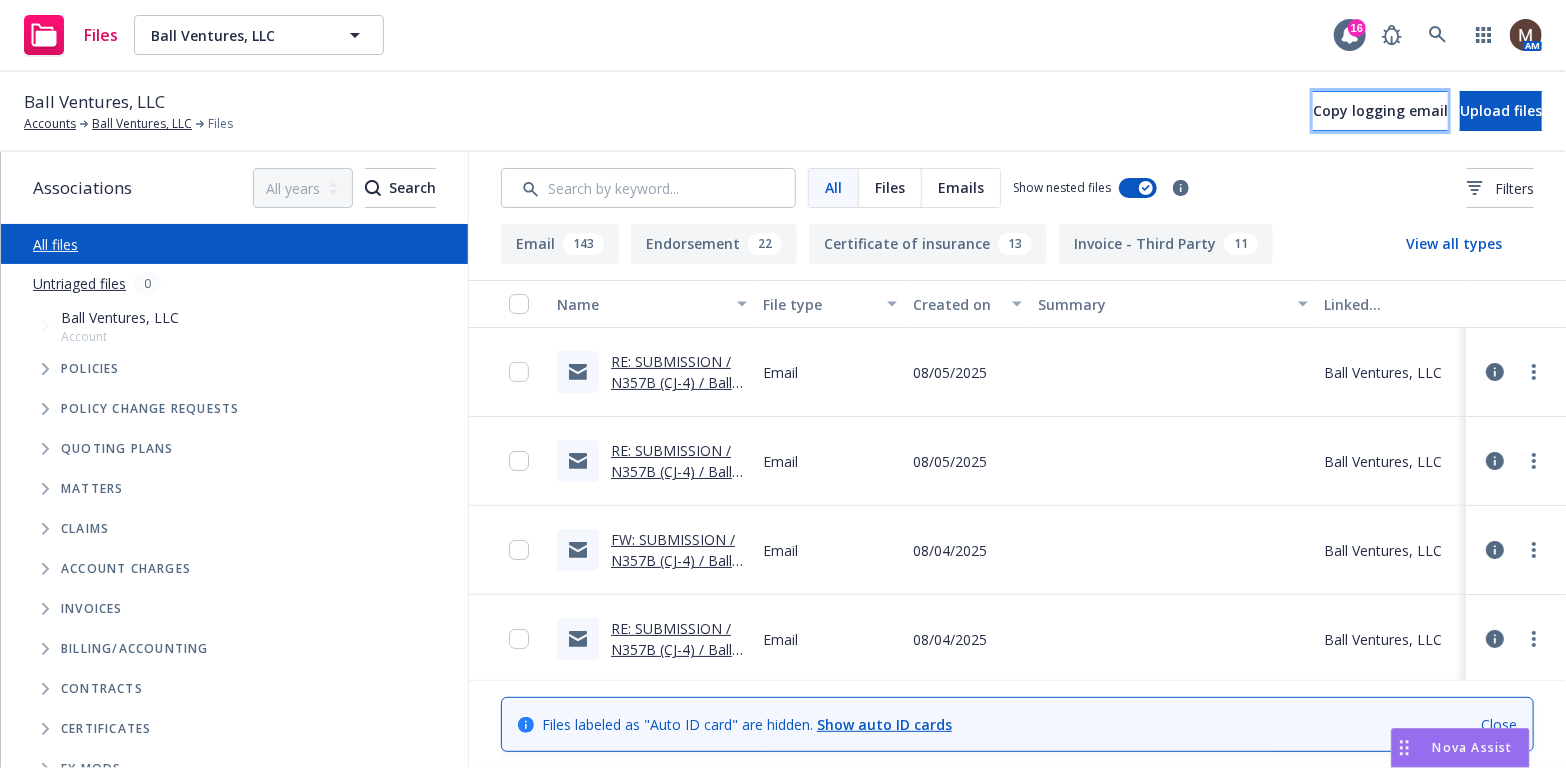 click on "Copy logging email" at bounding box center [1380, 110] 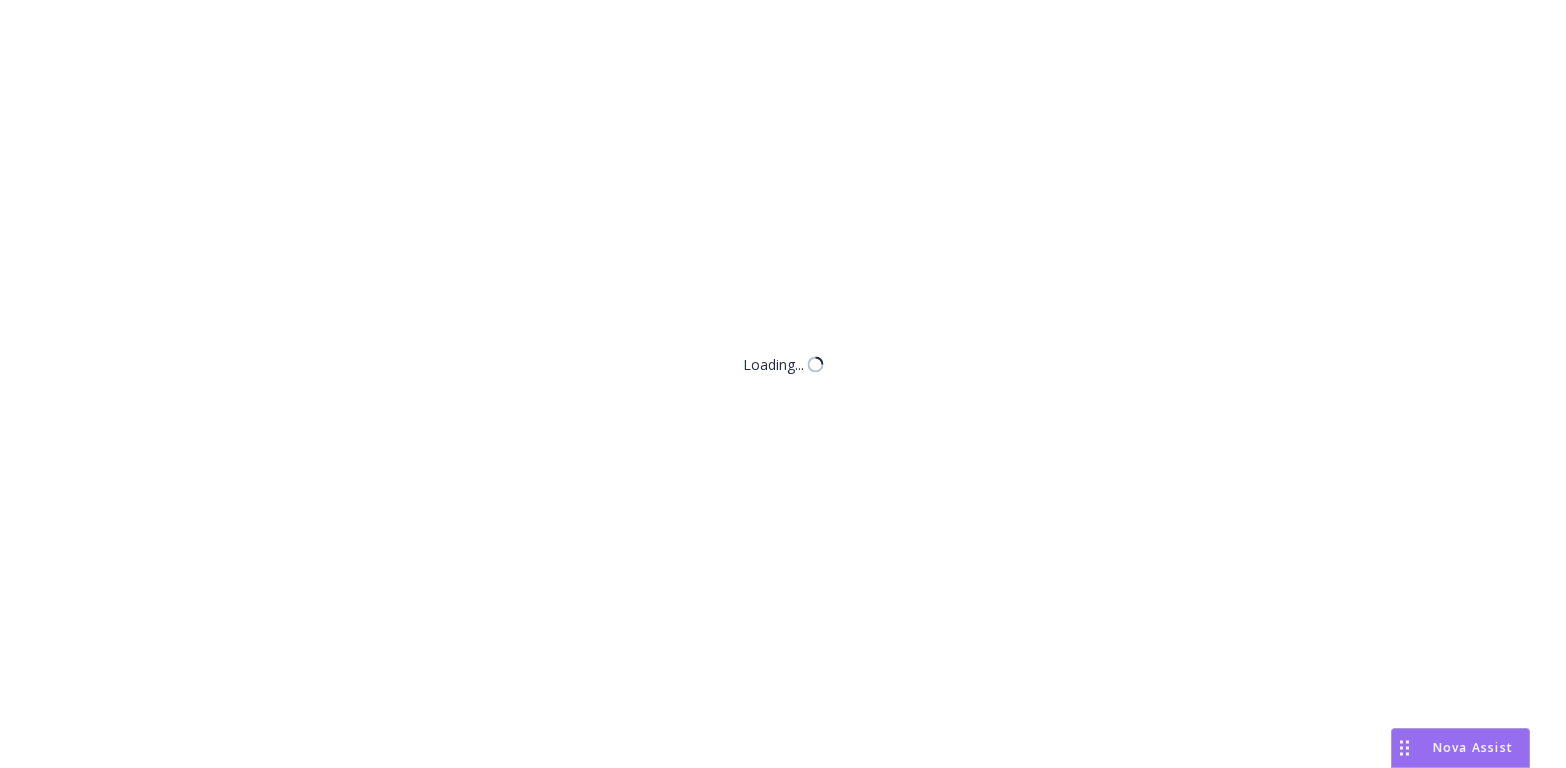 scroll, scrollTop: 0, scrollLeft: 0, axis: both 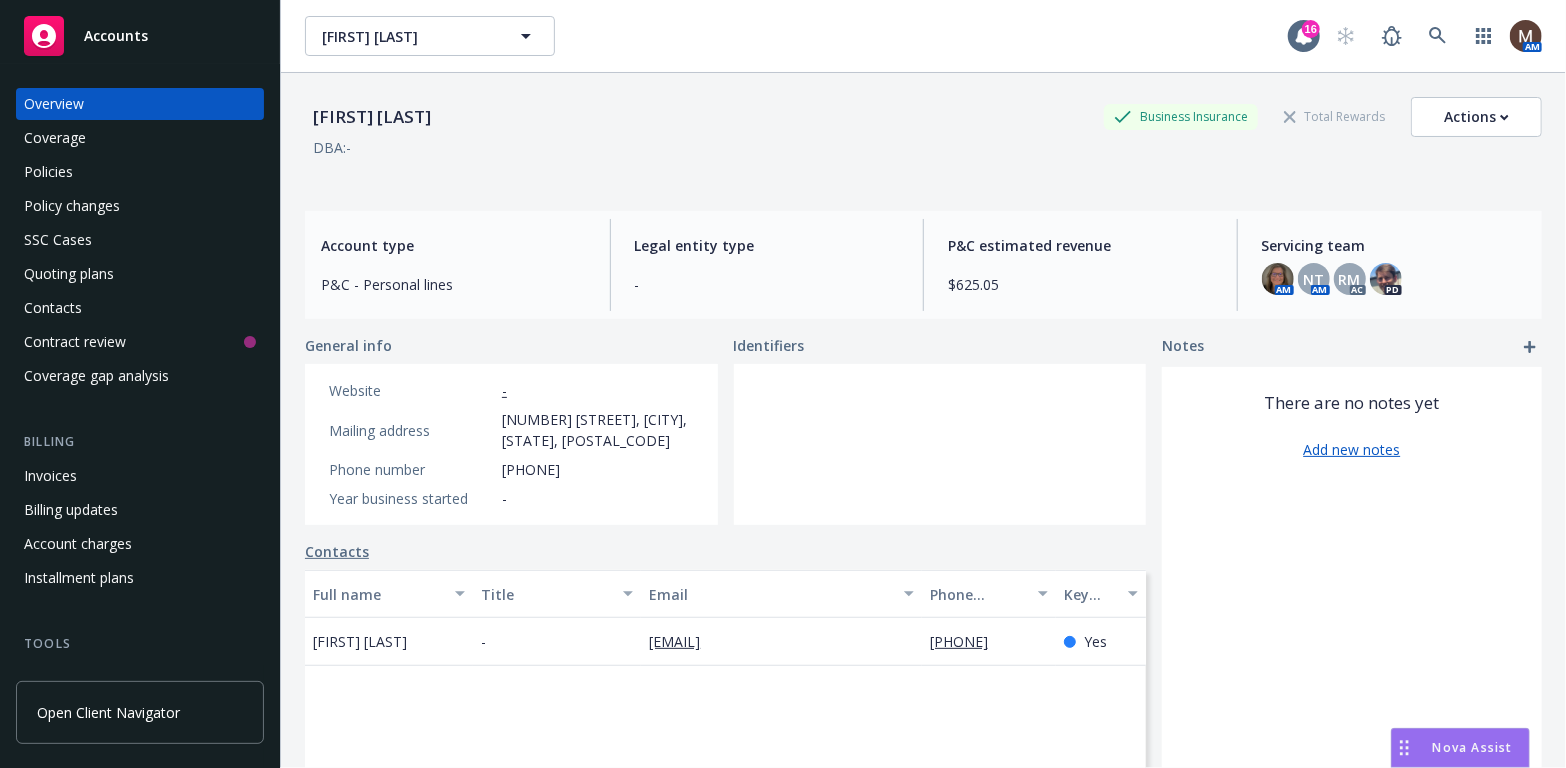 click on "Policies" at bounding box center [48, 172] 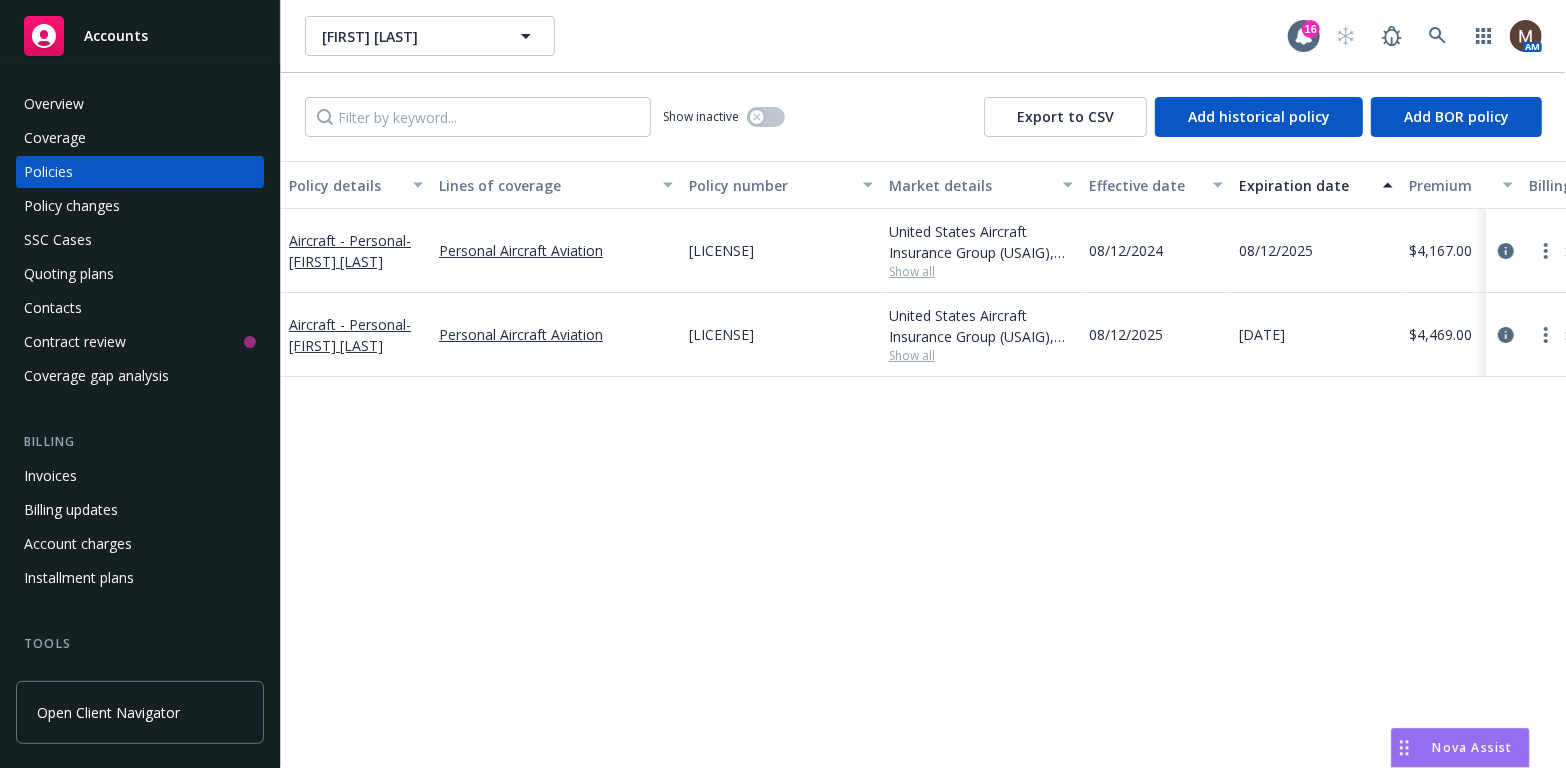 click on "Invoices" at bounding box center [50, 476] 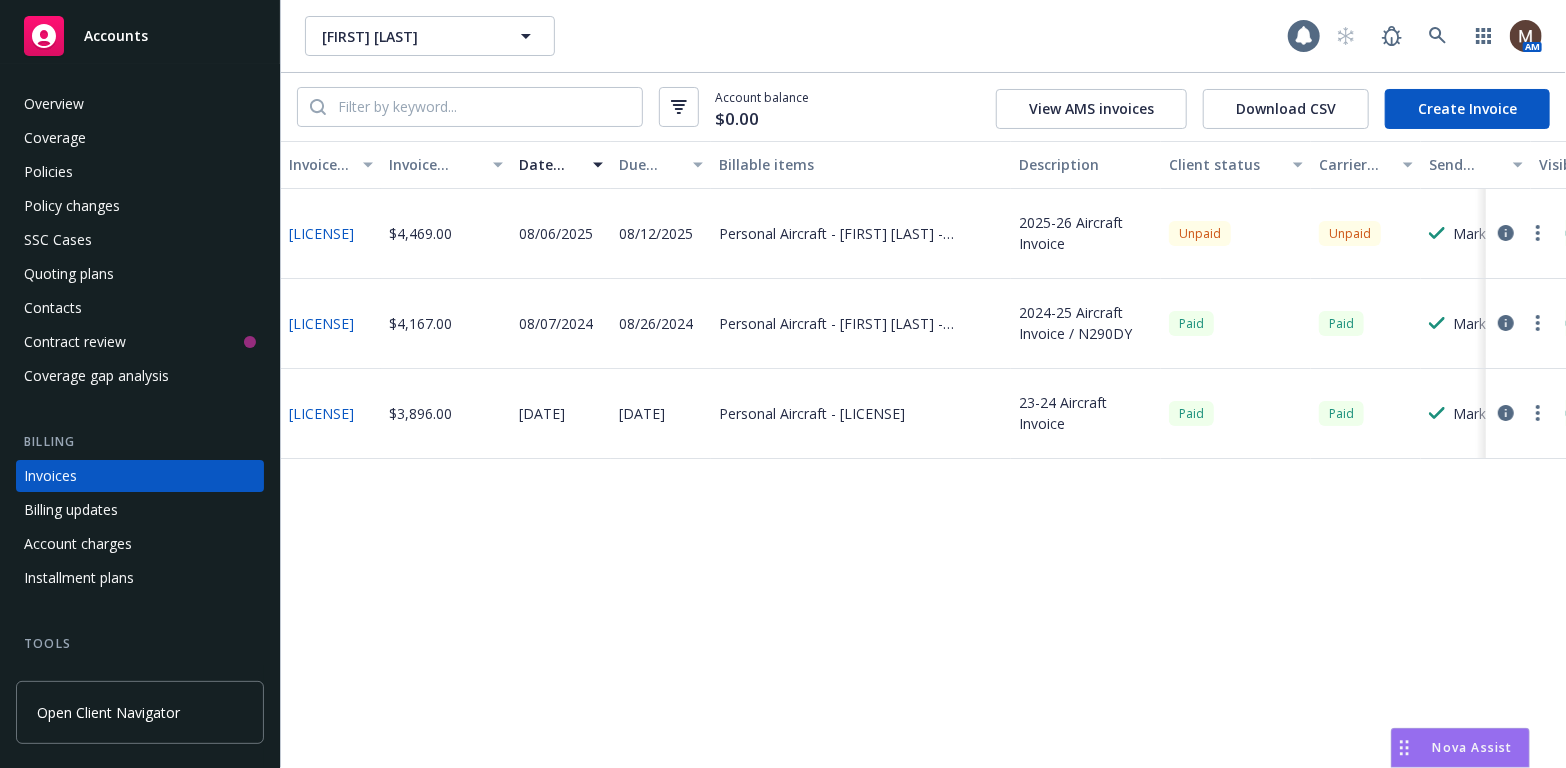 scroll, scrollTop: 59, scrollLeft: 0, axis: vertical 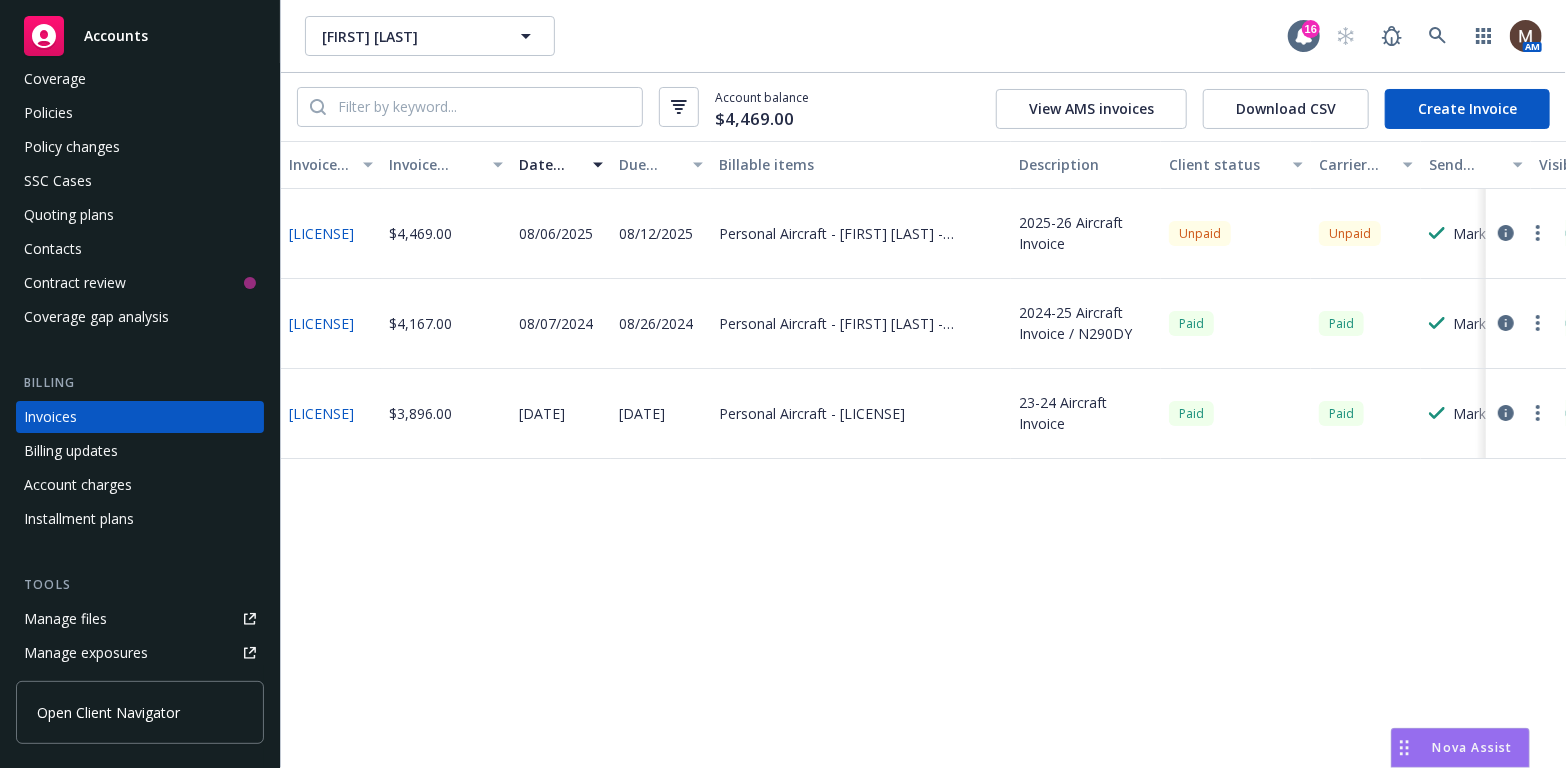 click 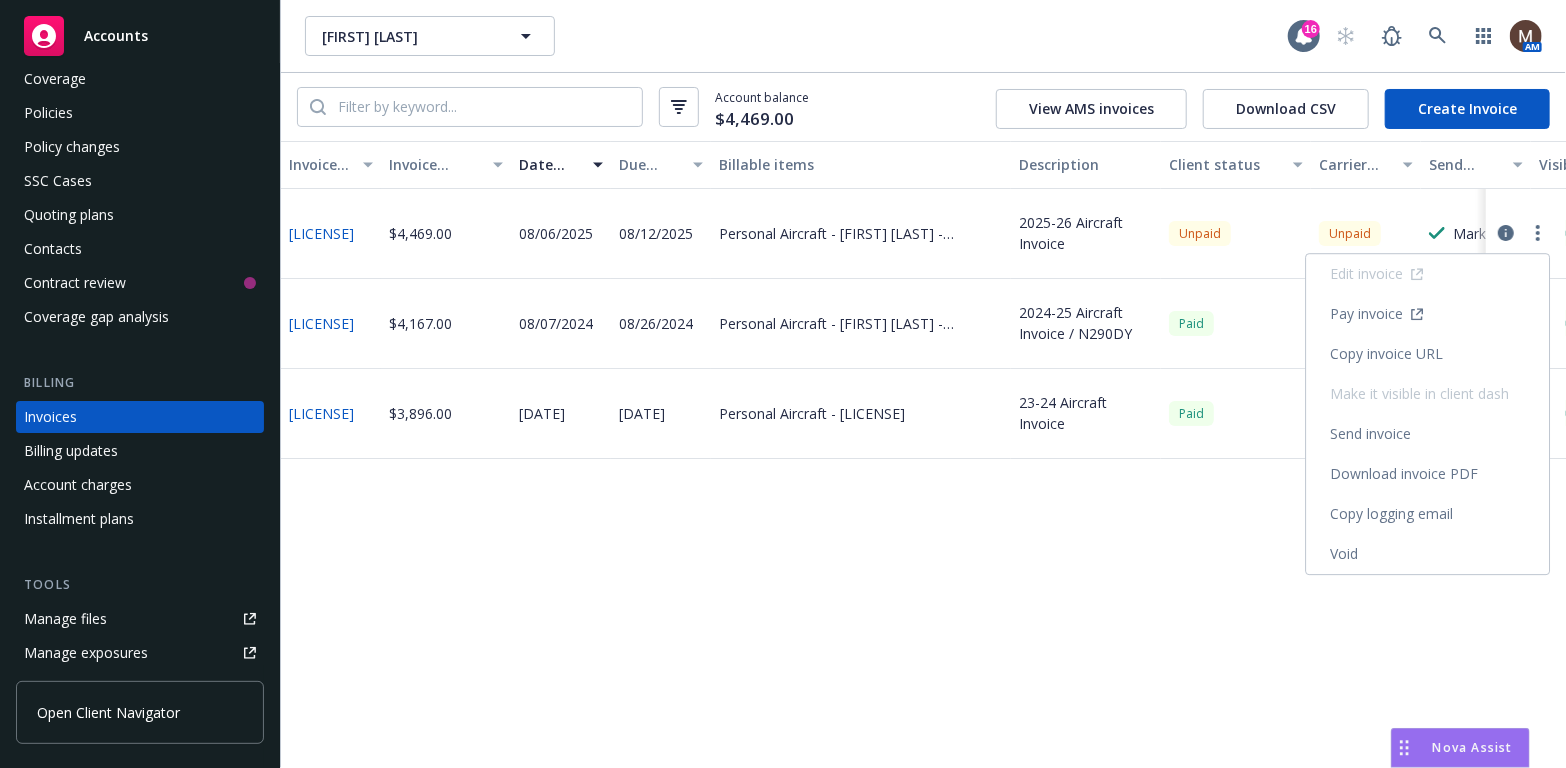 click on "Copy invoice URL" at bounding box center [1427, 354] 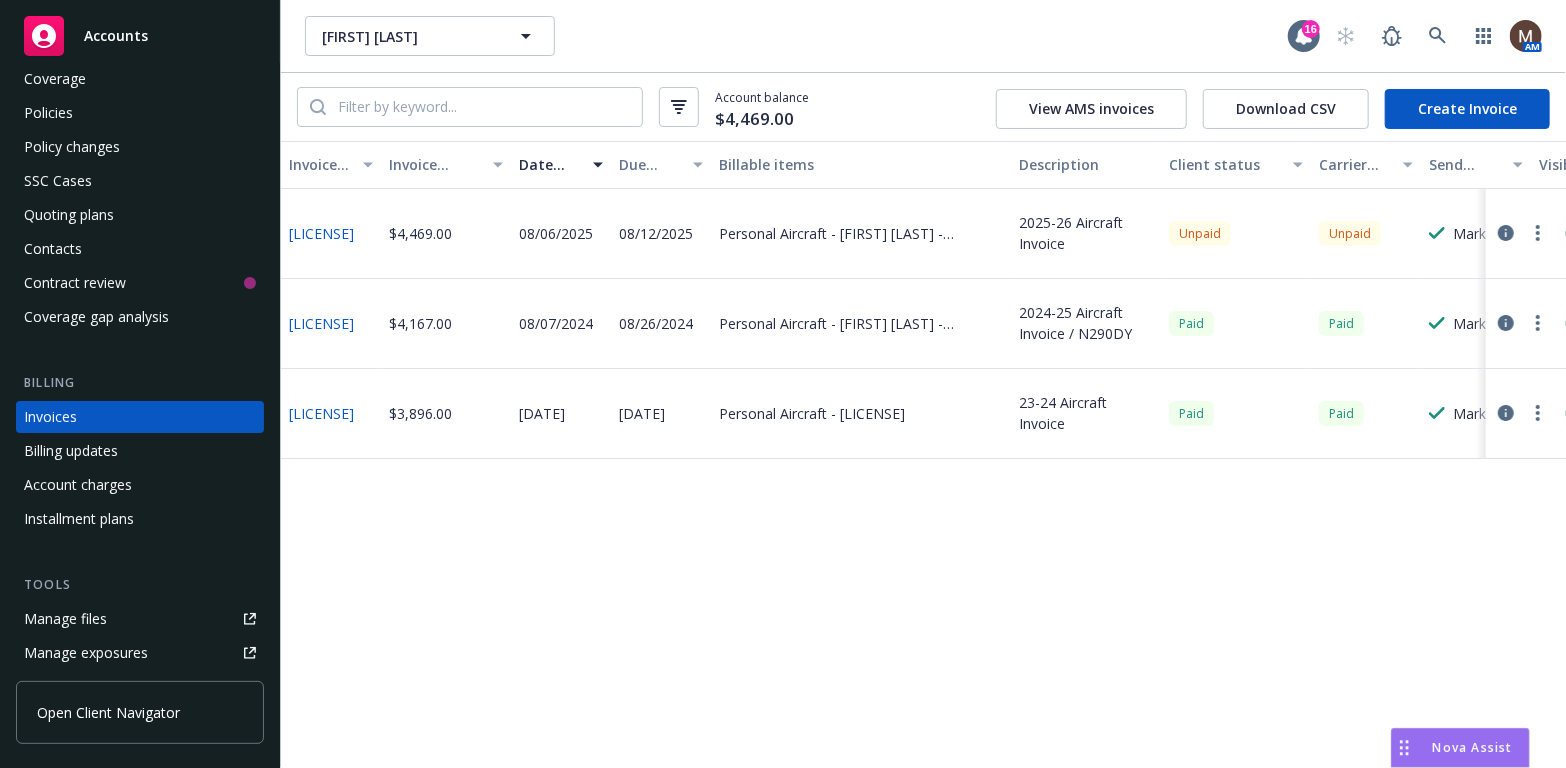drag, startPoint x: 52, startPoint y: 107, endPoint x: 115, endPoint y: 247, distance: 153.52199 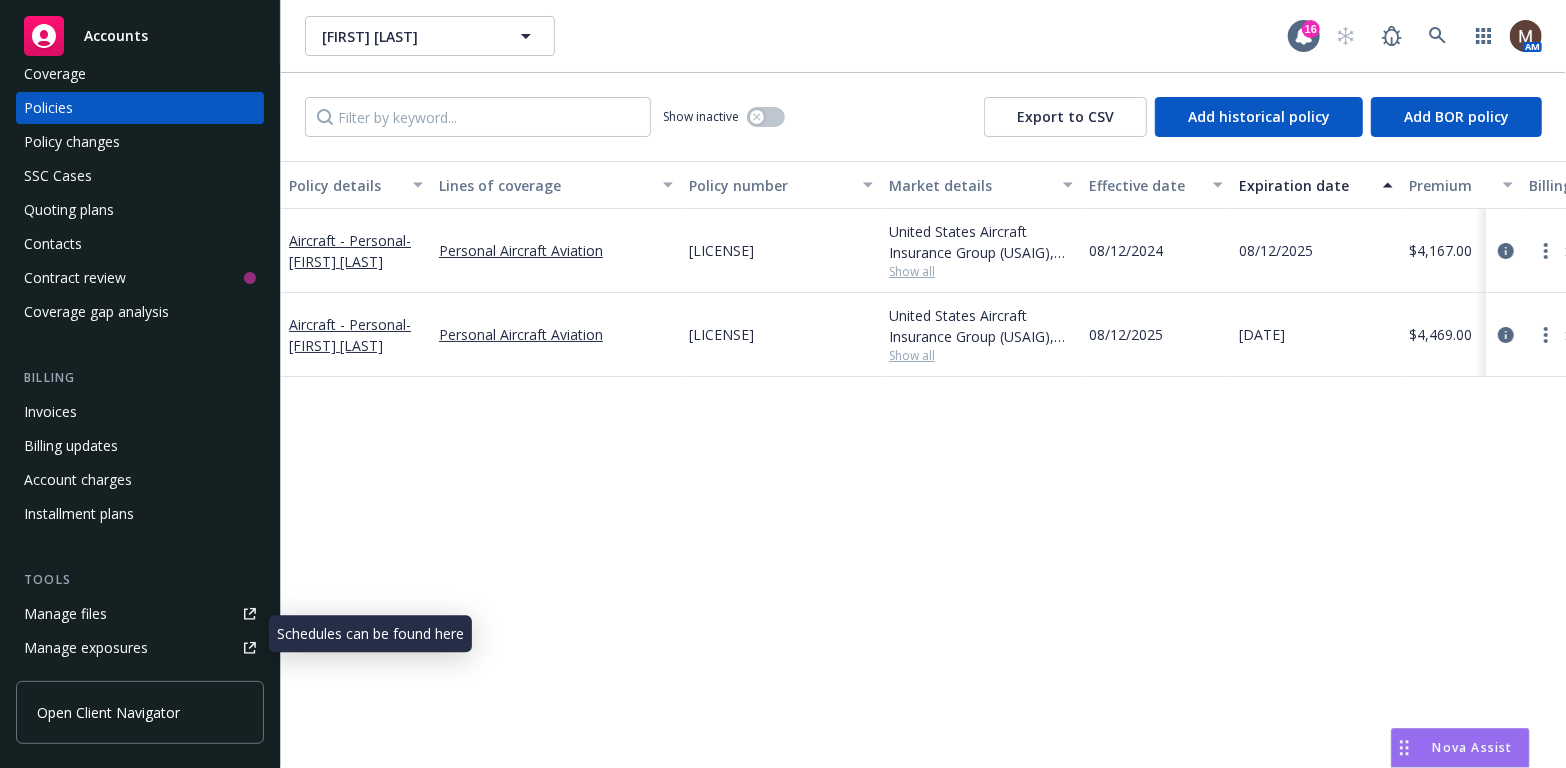 scroll, scrollTop: 100, scrollLeft: 0, axis: vertical 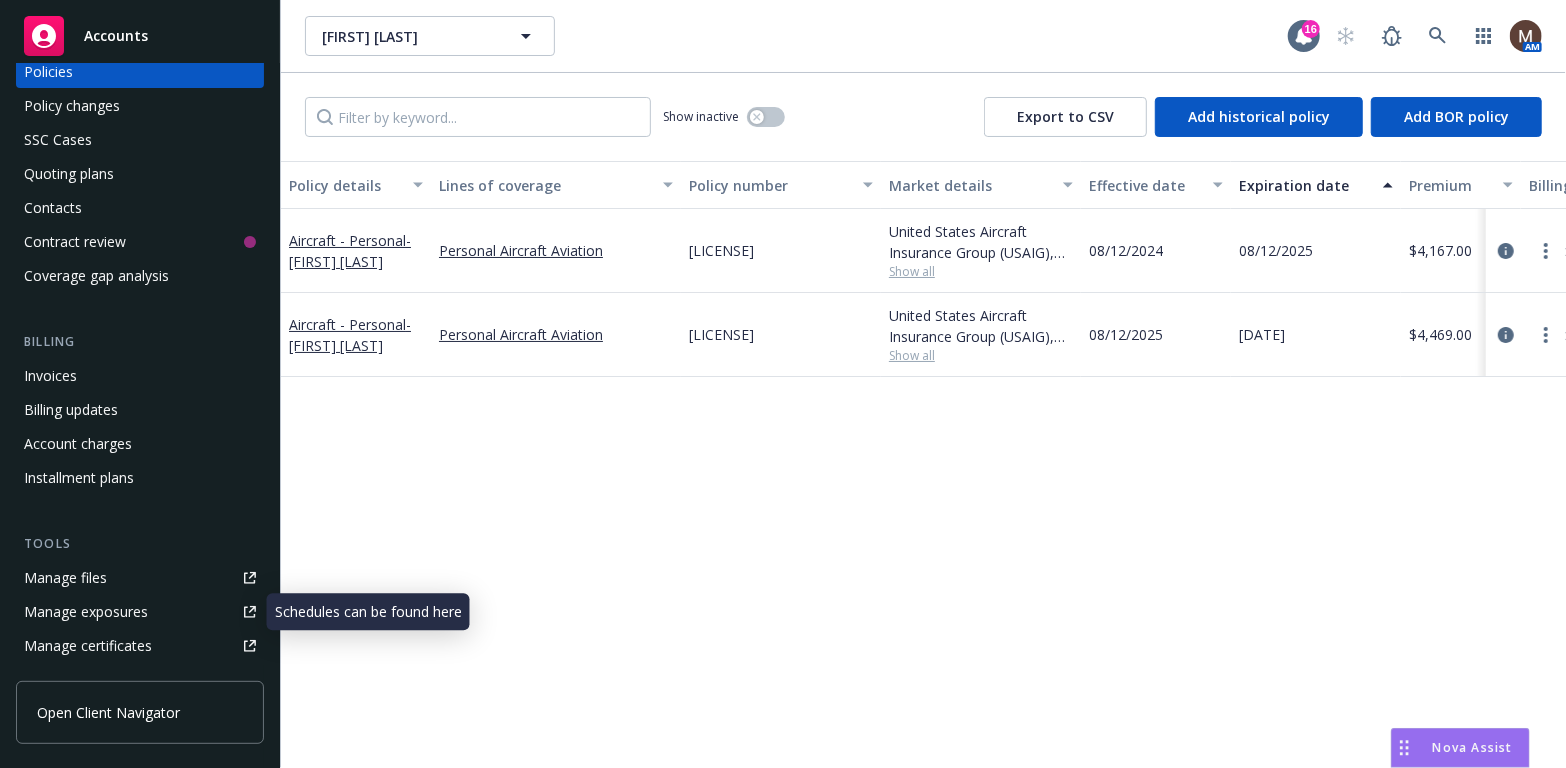 click on "Manage files" at bounding box center [65, 578] 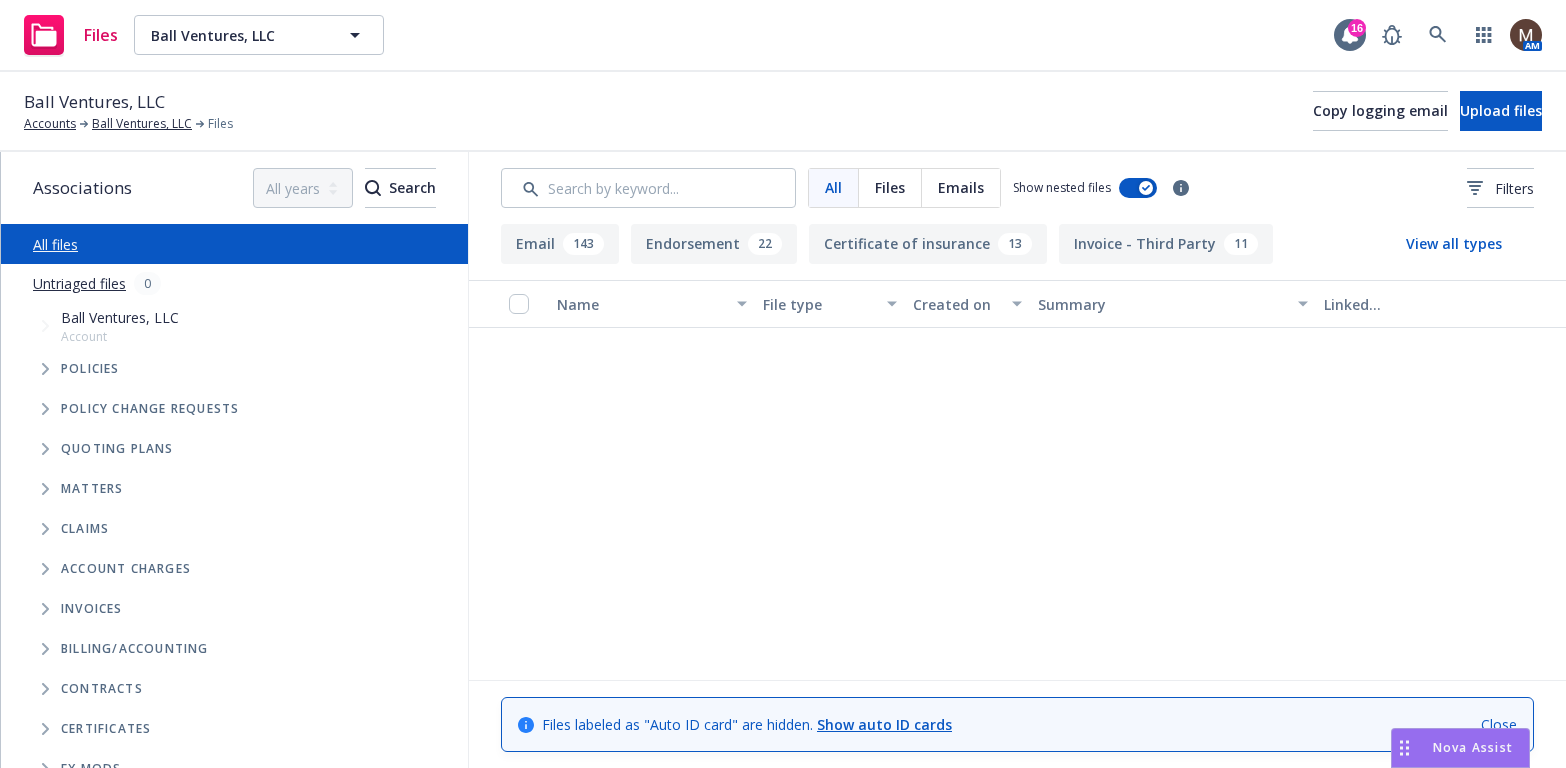 scroll, scrollTop: 0, scrollLeft: 0, axis: both 